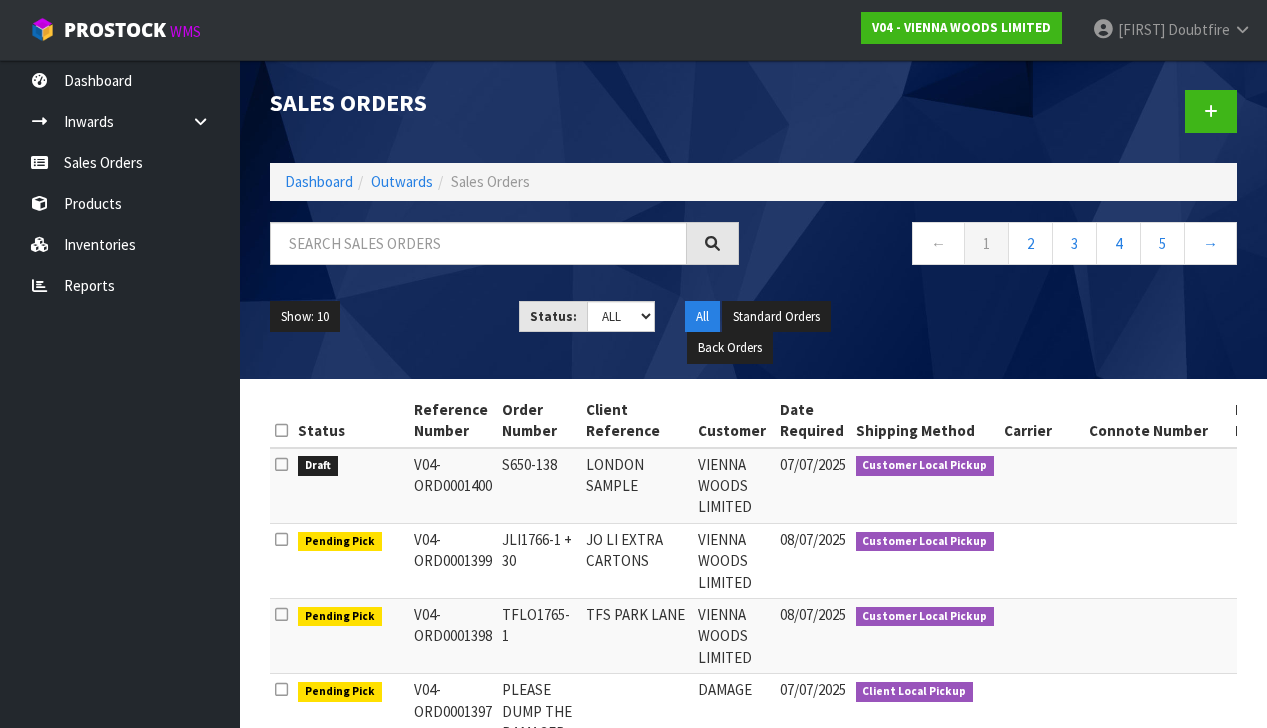 scroll, scrollTop: 0, scrollLeft: 0, axis: both 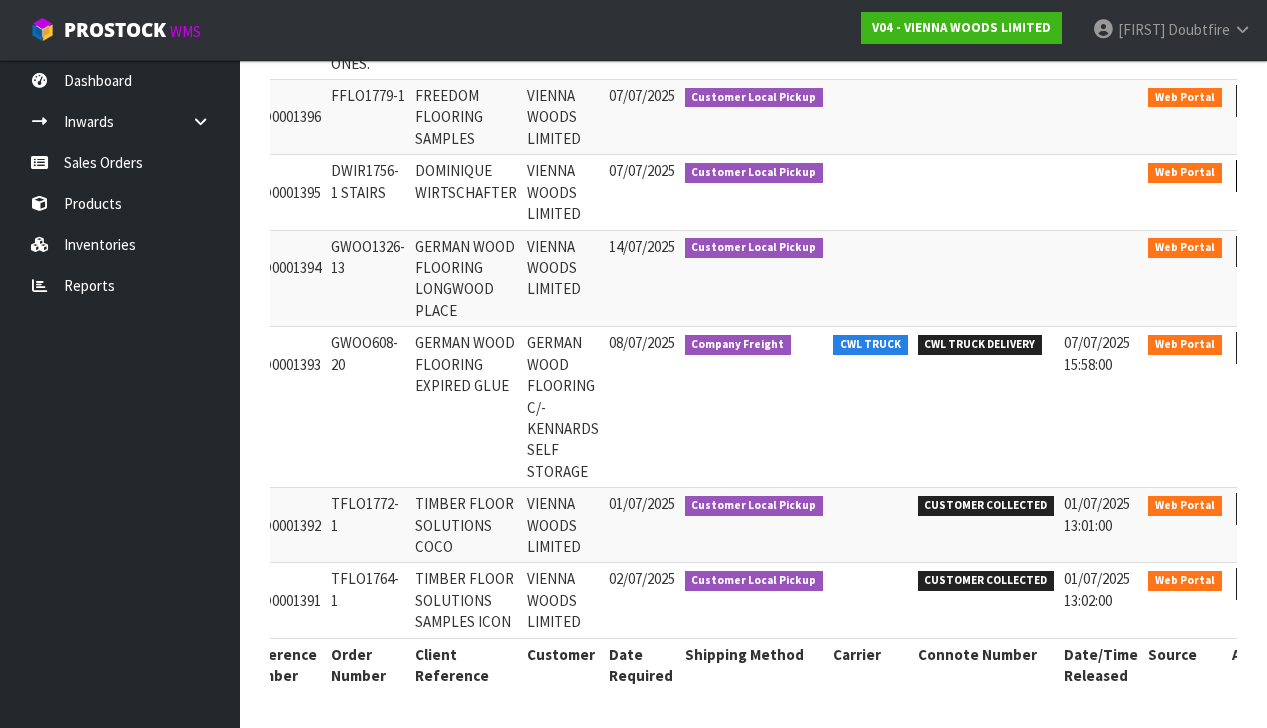 click at bounding box center (1254, 175) 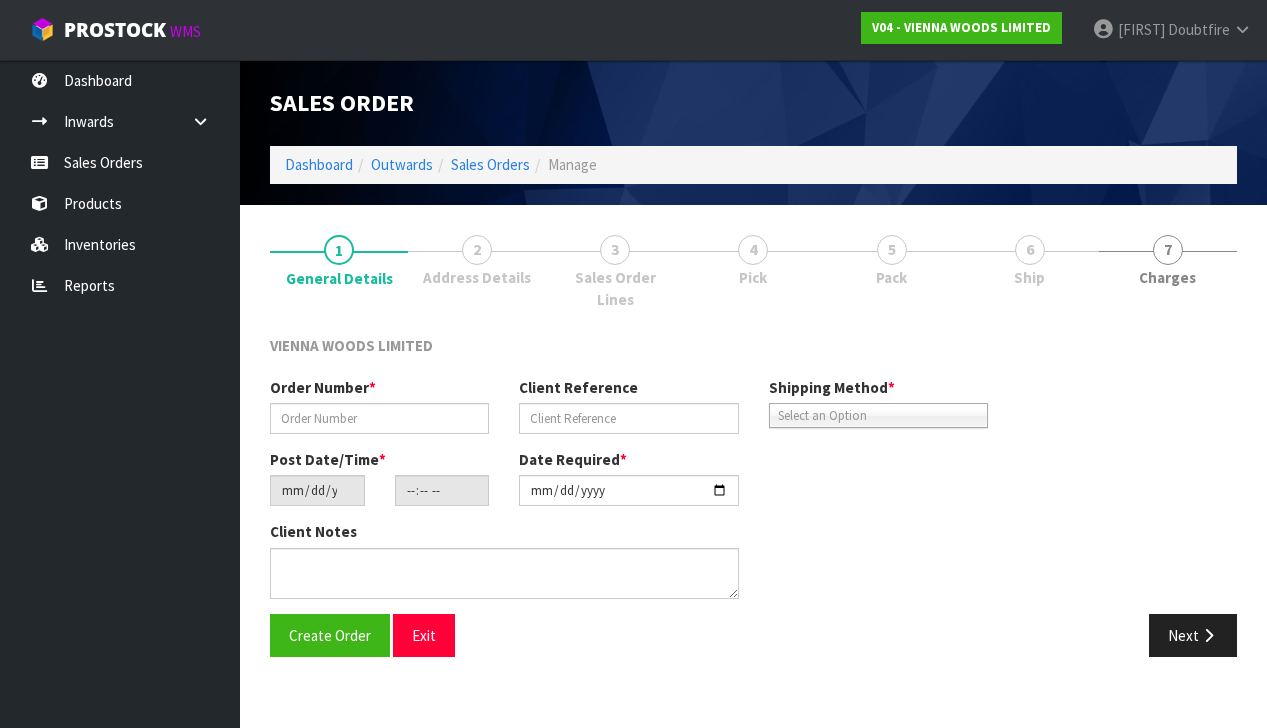 scroll, scrollTop: 0, scrollLeft: 0, axis: both 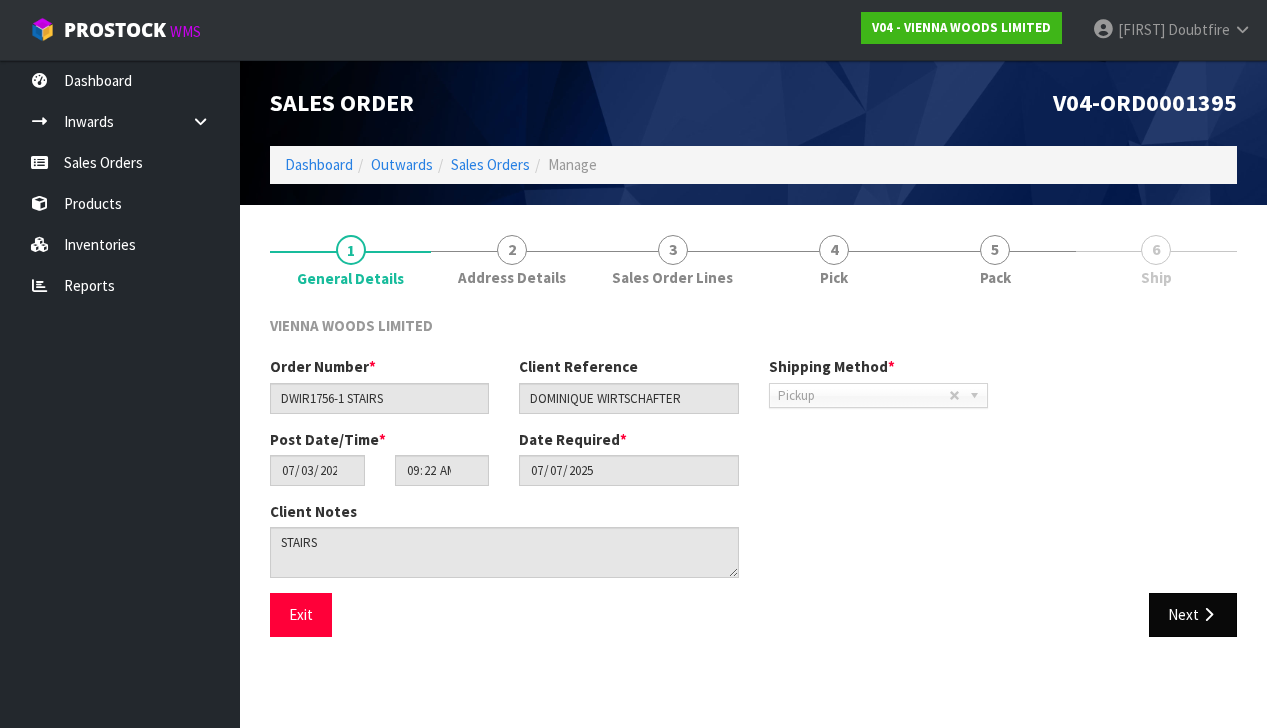 click at bounding box center [1208, 614] 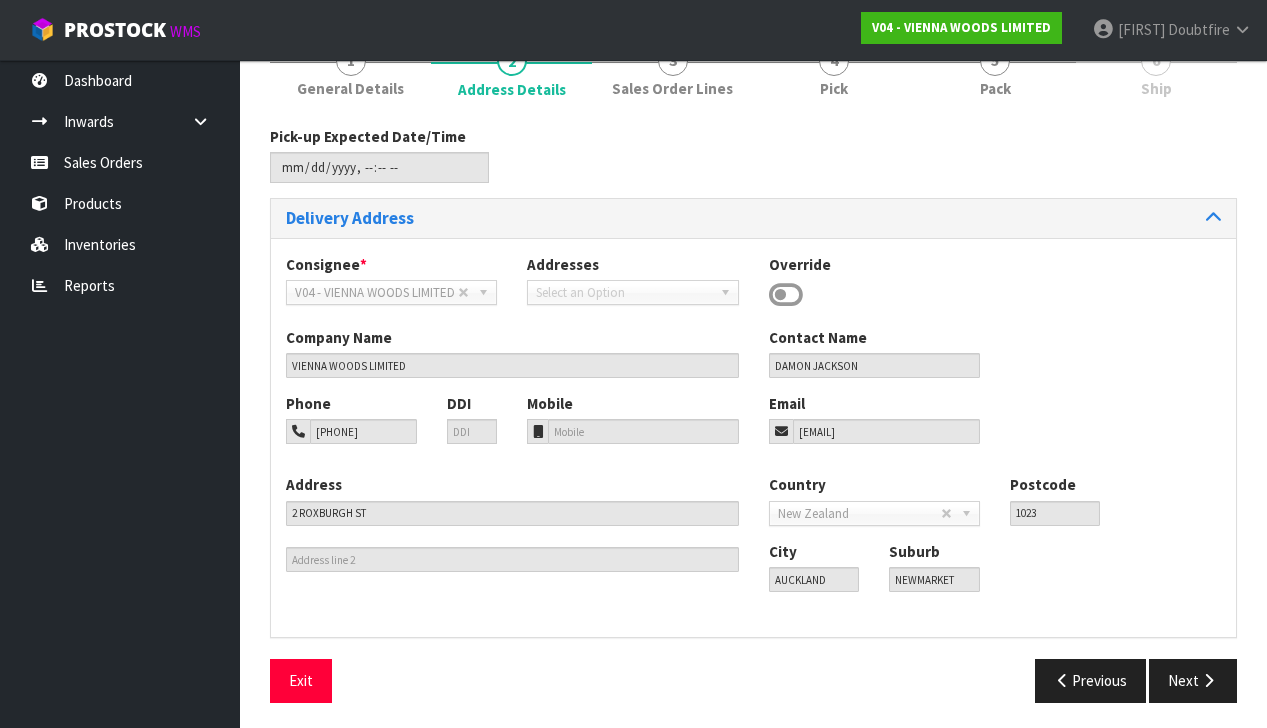 scroll, scrollTop: 188, scrollLeft: 0, axis: vertical 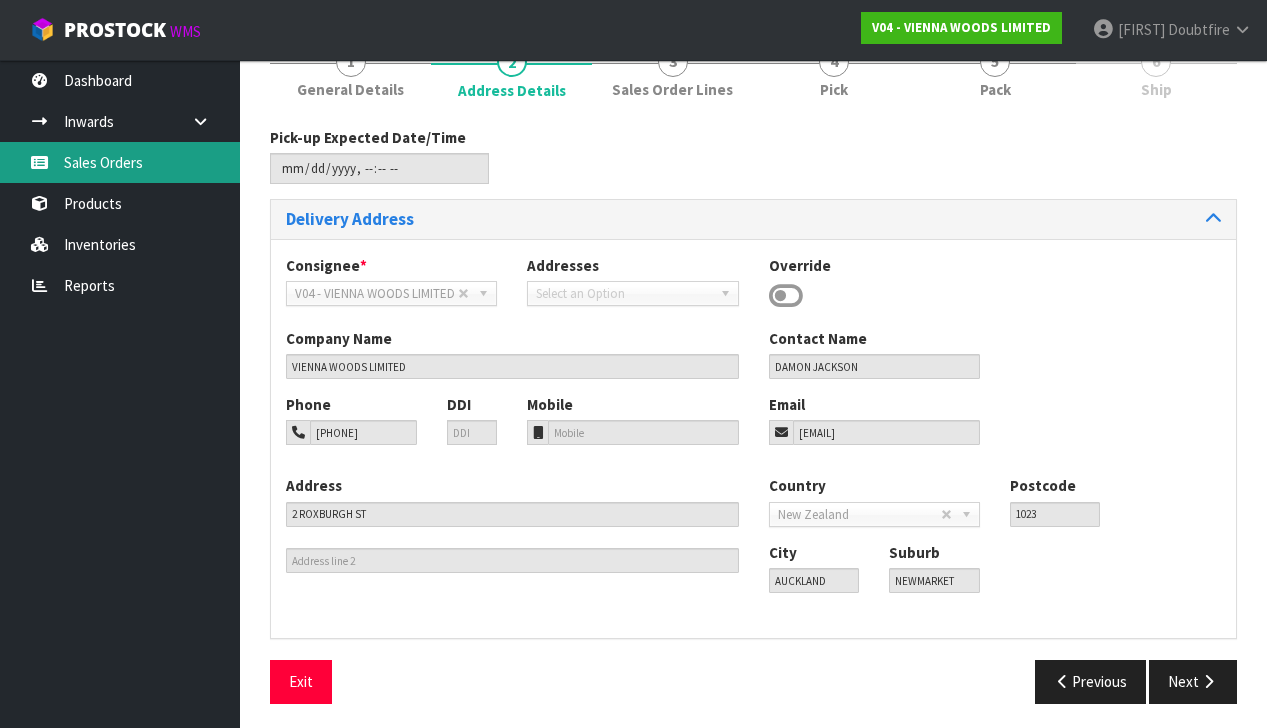 click on "Sales Orders" at bounding box center [120, 162] 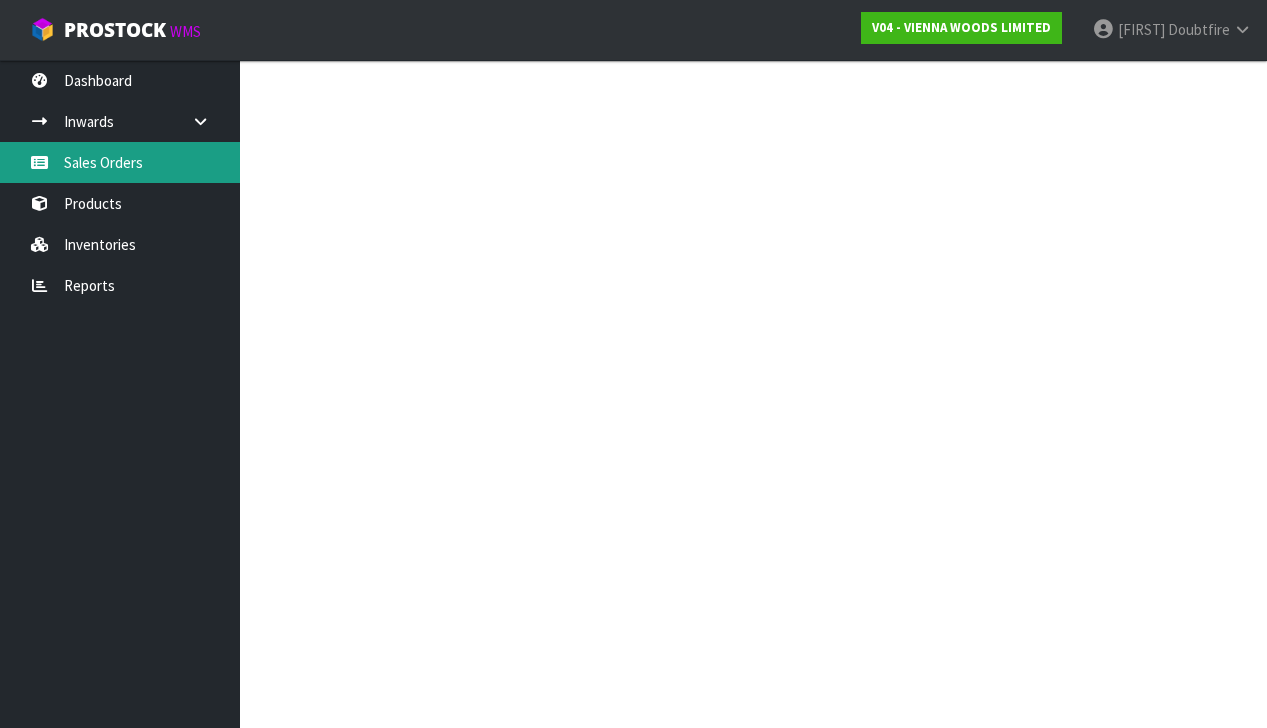 scroll, scrollTop: 0, scrollLeft: 0, axis: both 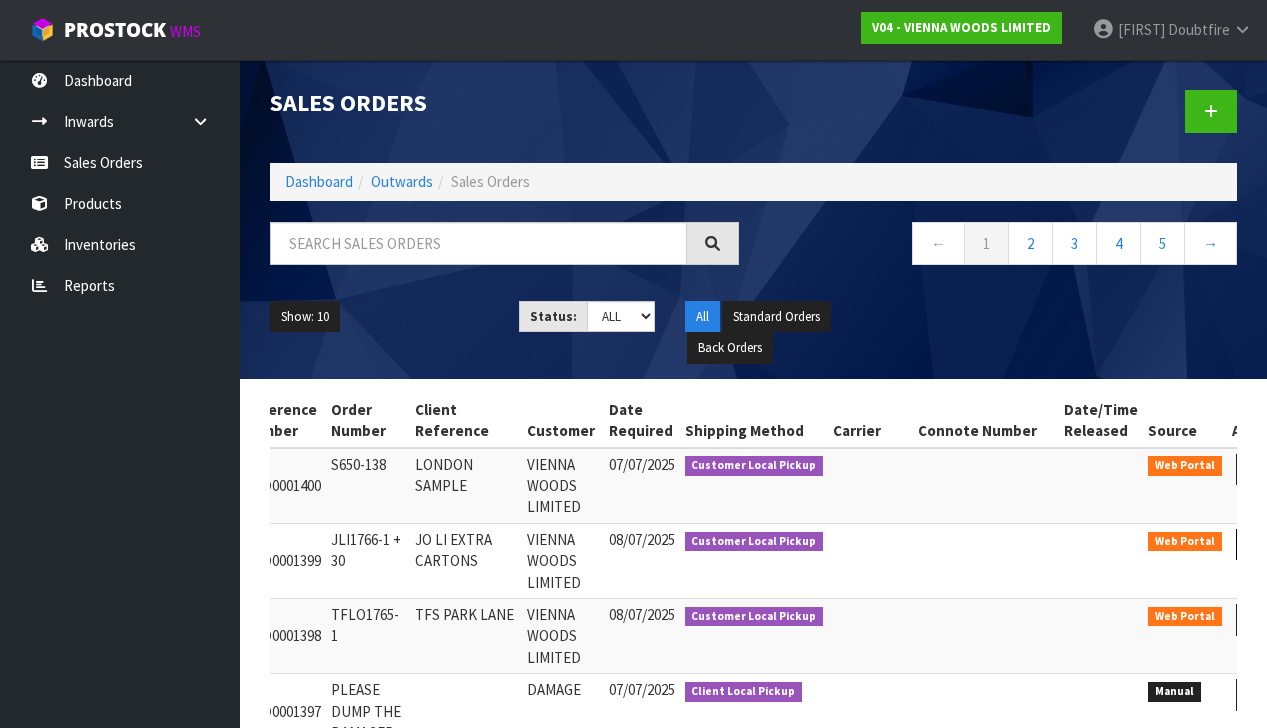click at bounding box center [1254, 545] 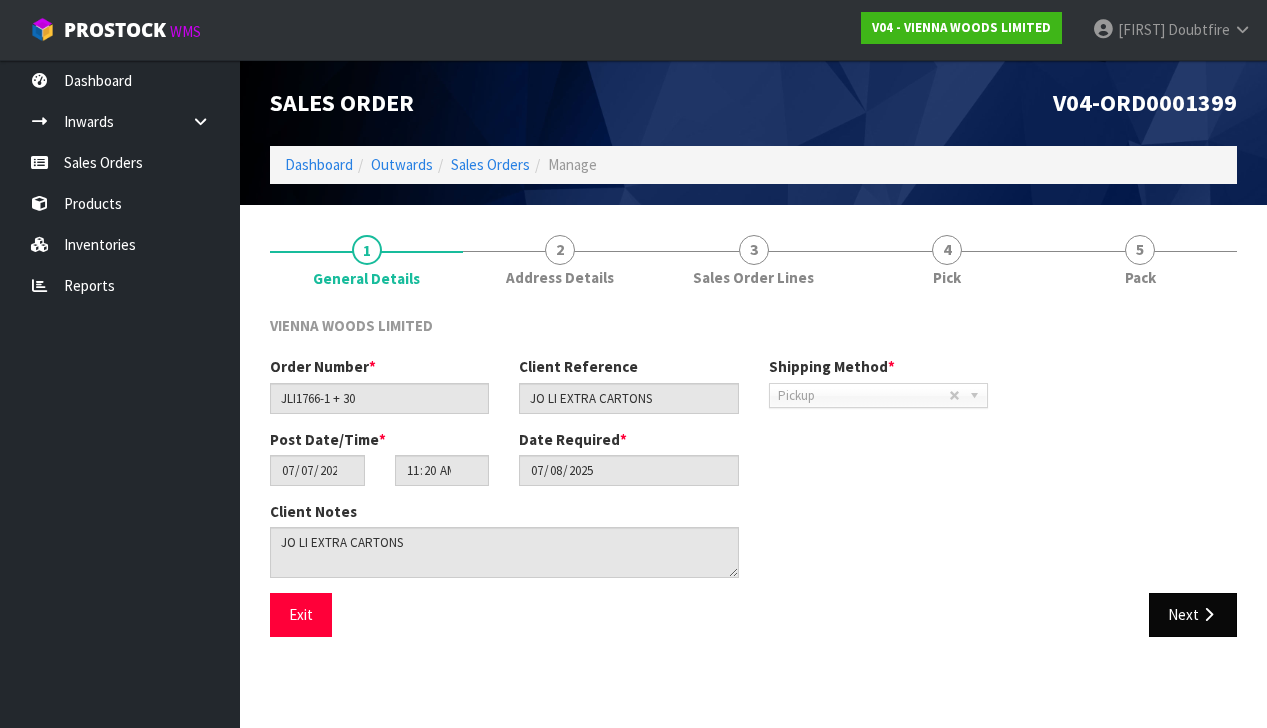 click on "Next" at bounding box center (1193, 614) 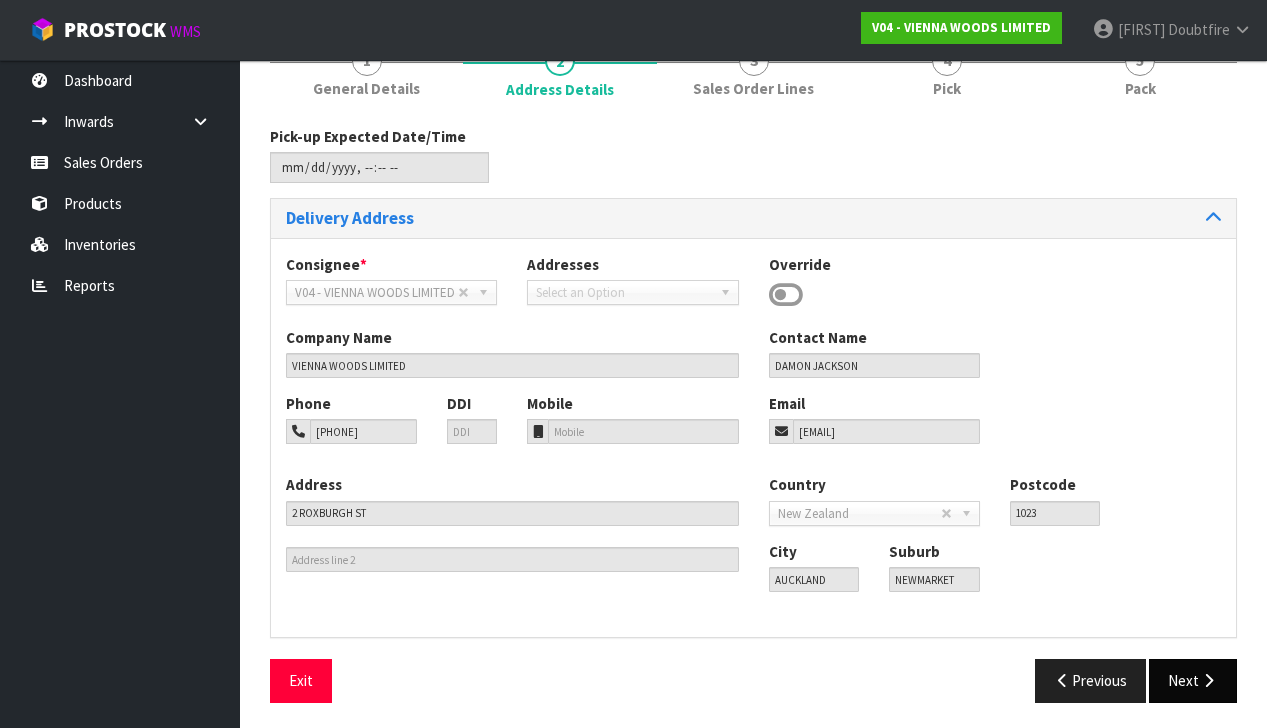scroll, scrollTop: 188, scrollLeft: 0, axis: vertical 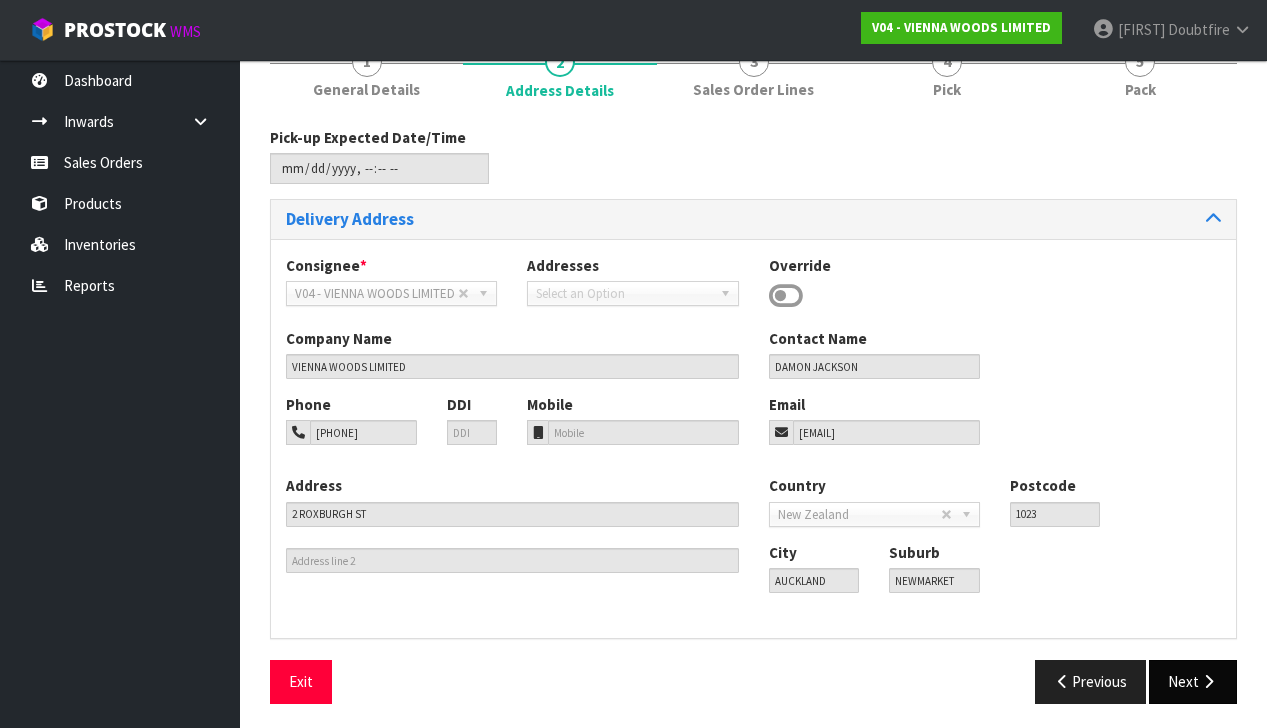 click at bounding box center (1208, 681) 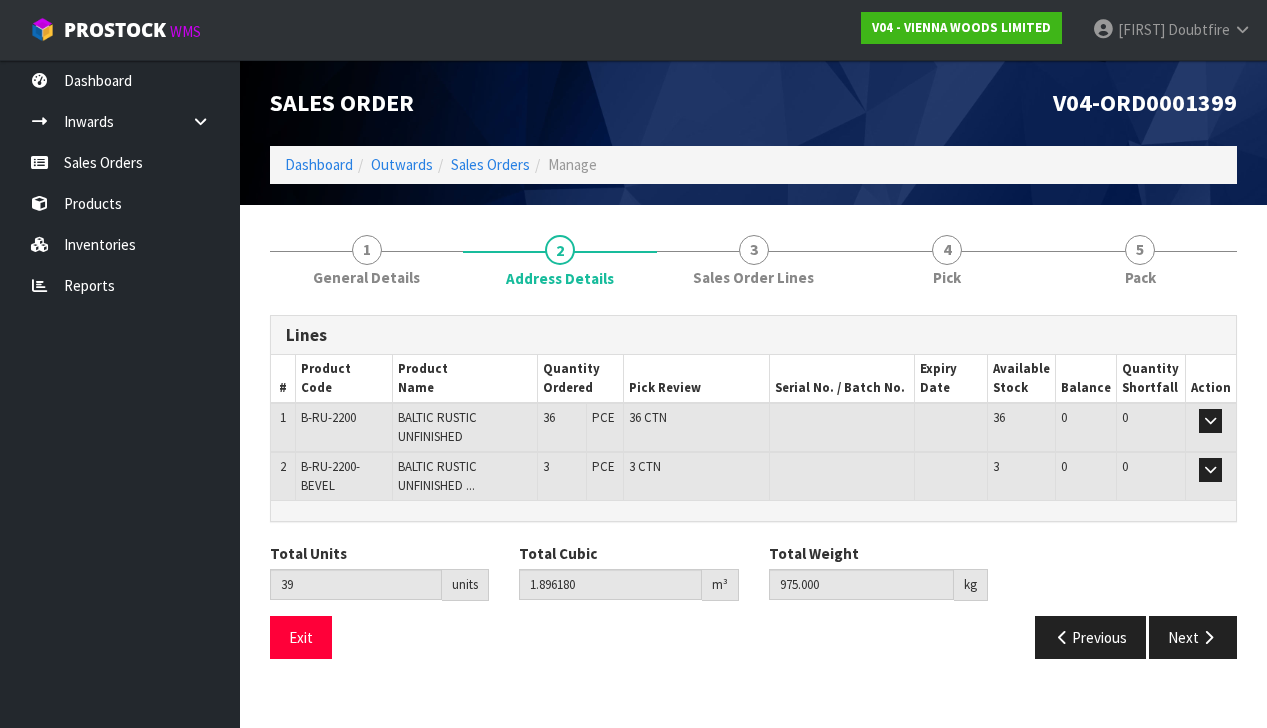 scroll, scrollTop: 0, scrollLeft: 0, axis: both 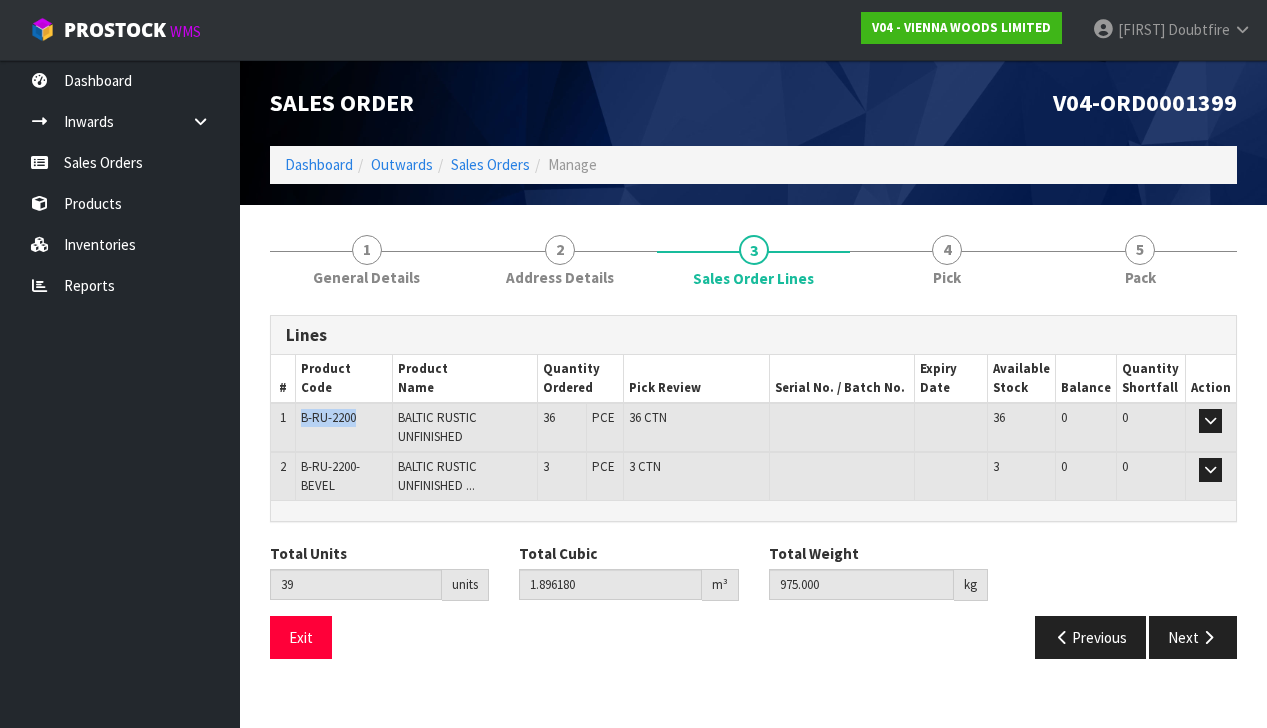drag, startPoint x: 302, startPoint y: 413, endPoint x: 366, endPoint y: 416, distance: 64.070274 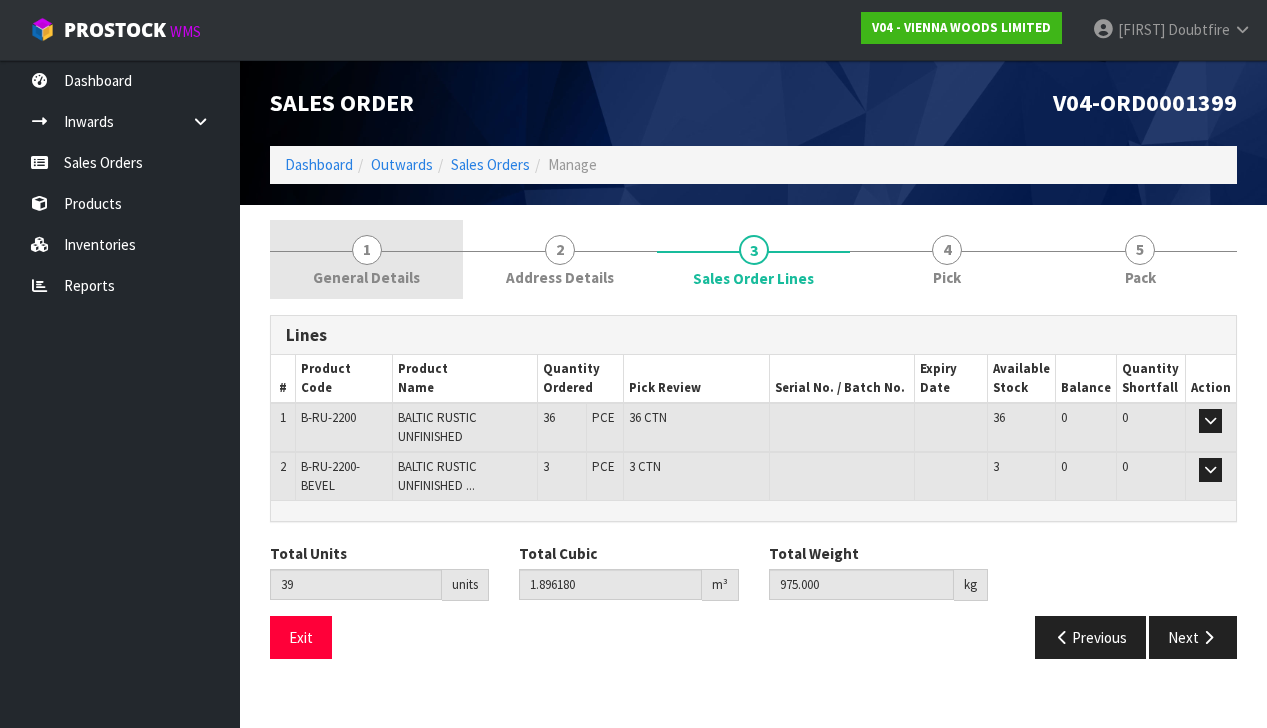 click on "1
General Details" at bounding box center (366, 259) 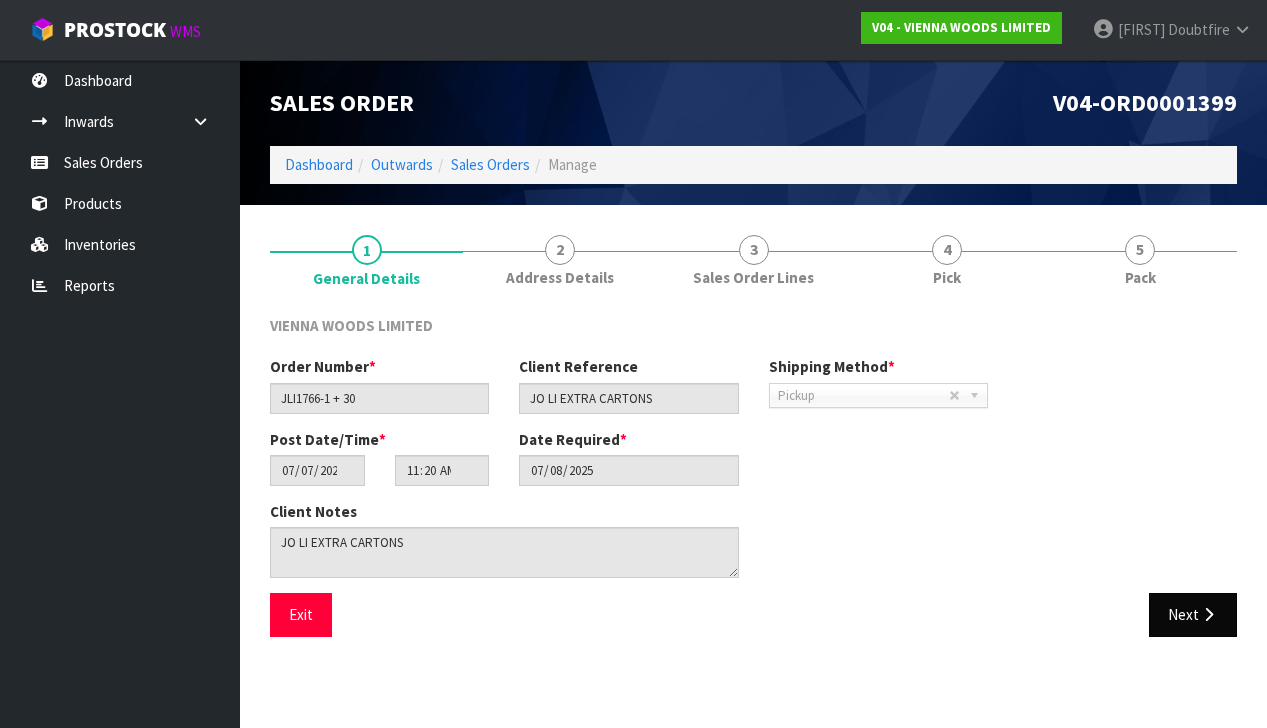 click on "Next" at bounding box center [1193, 614] 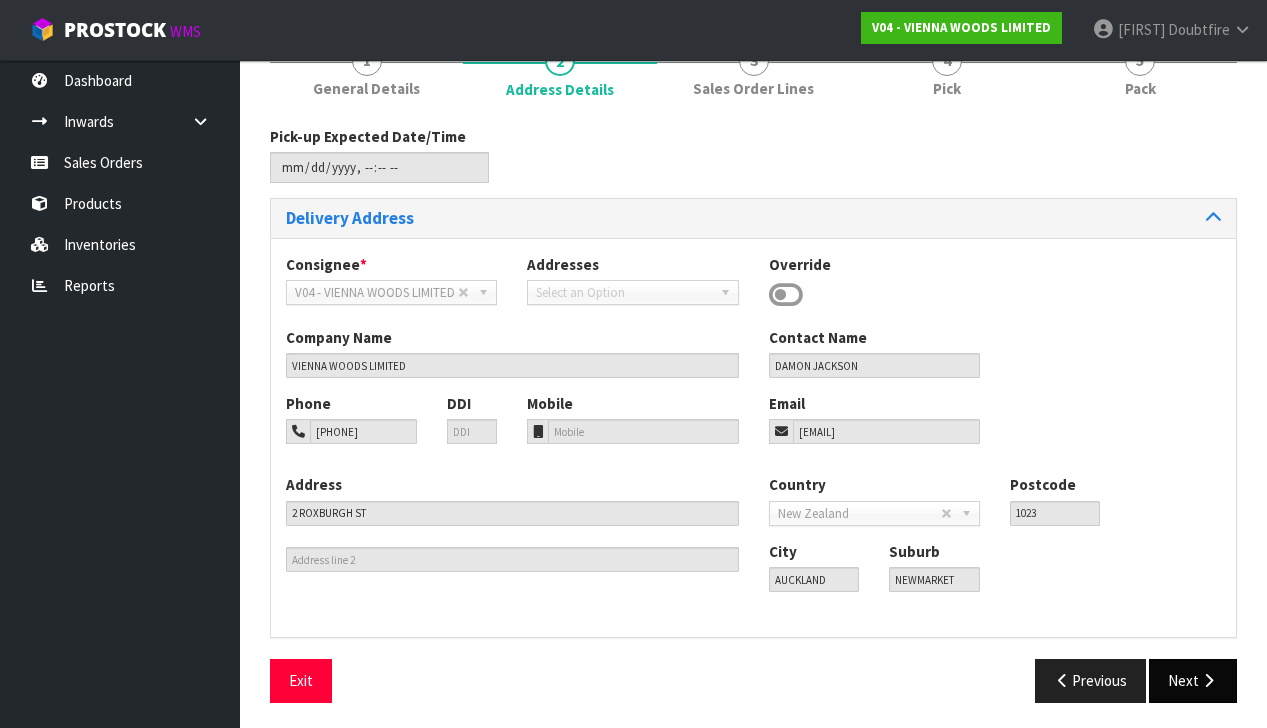 scroll, scrollTop: 188, scrollLeft: 0, axis: vertical 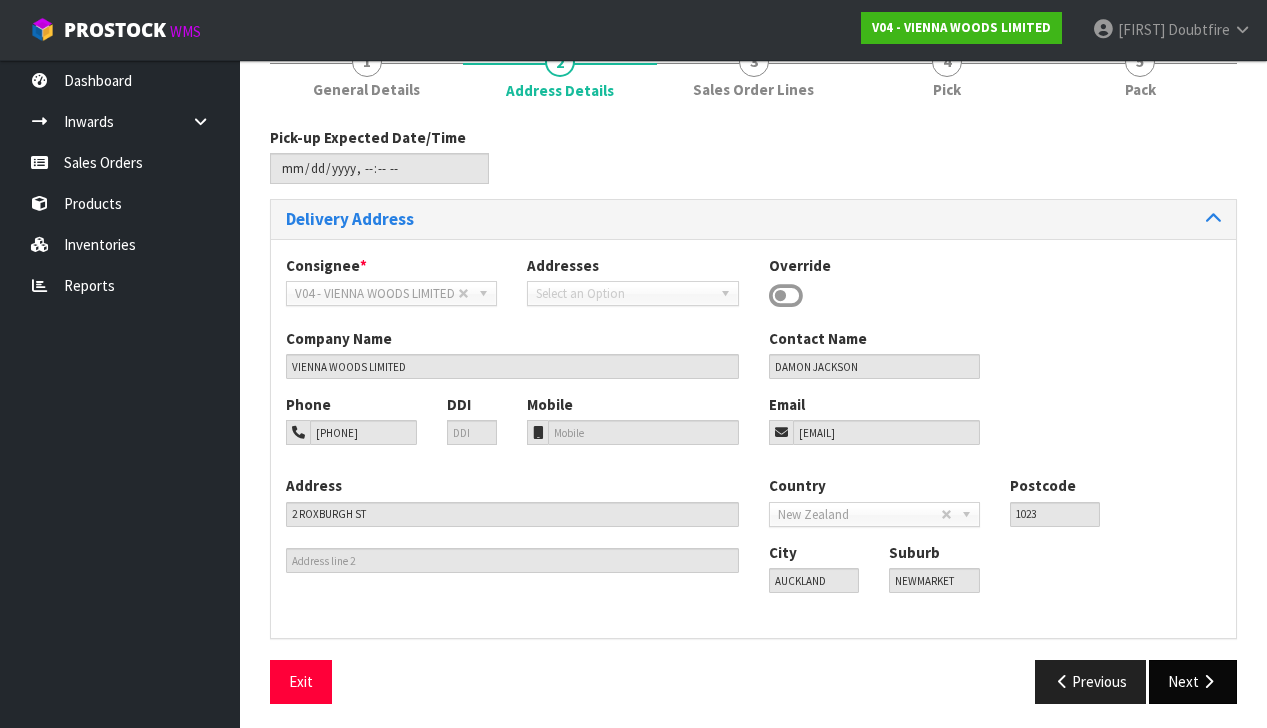 click at bounding box center (1208, 681) 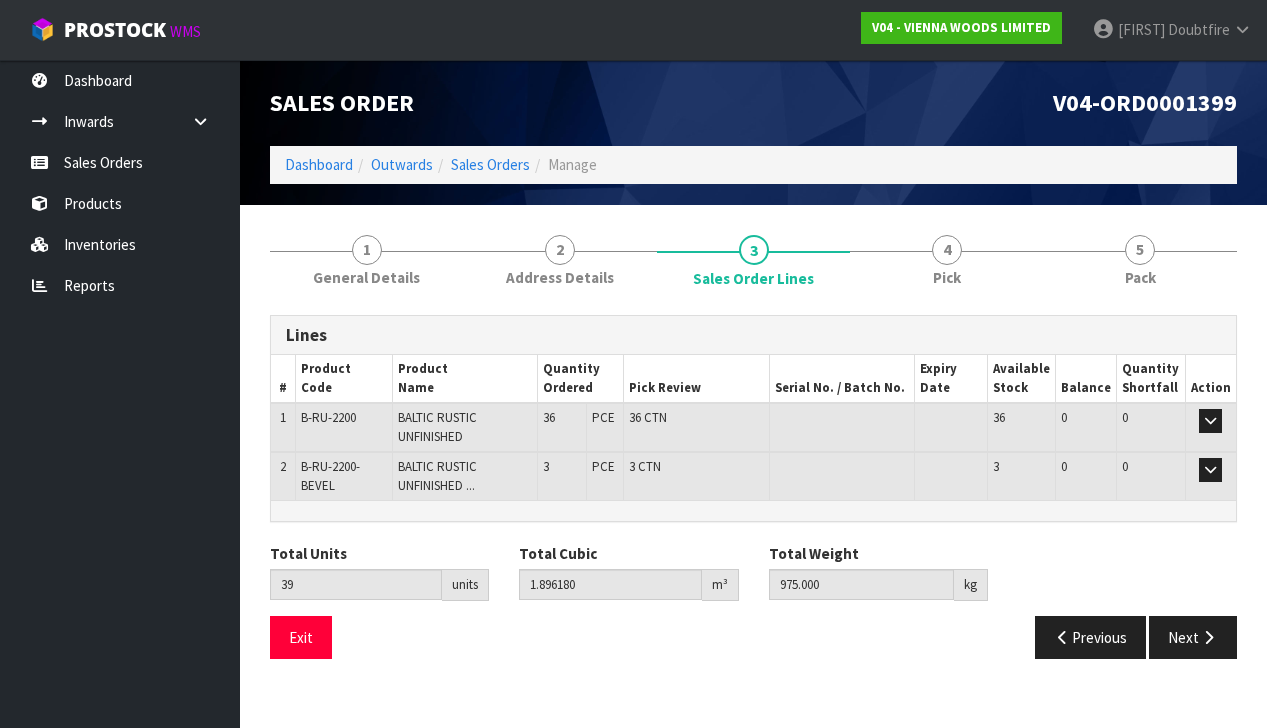 scroll, scrollTop: 0, scrollLeft: 0, axis: both 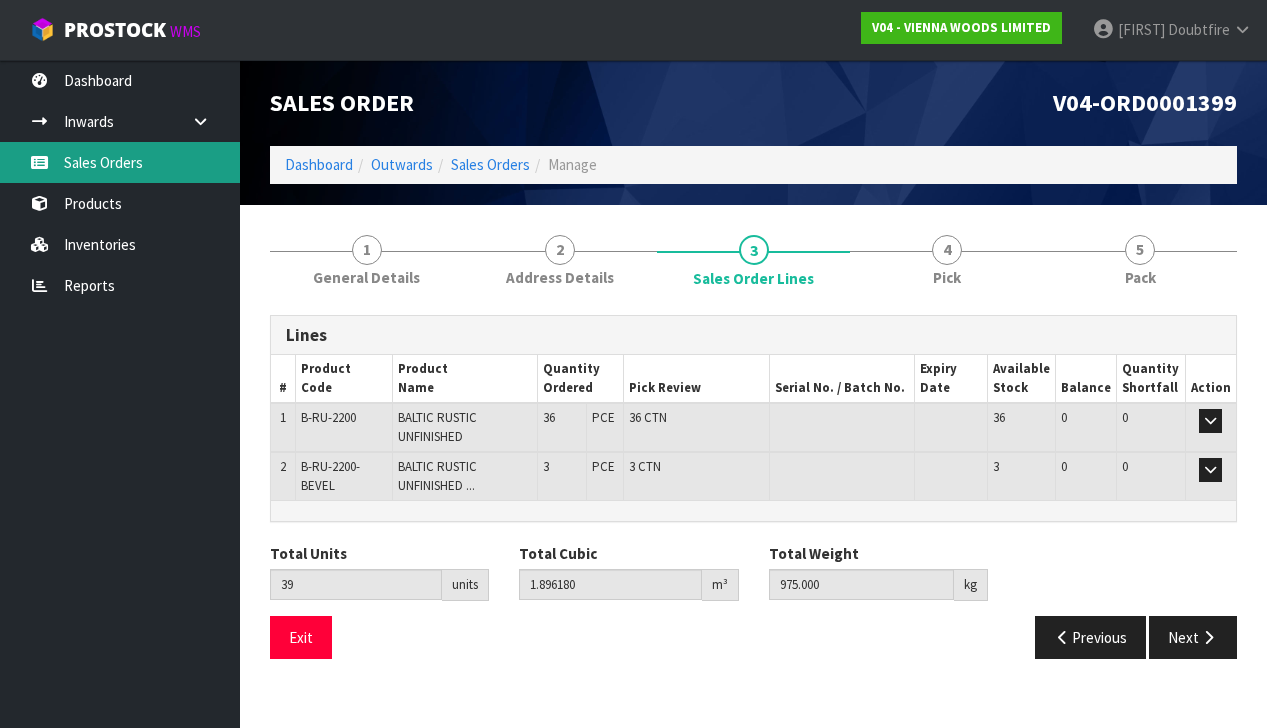 click on "Sales Orders" at bounding box center (120, 162) 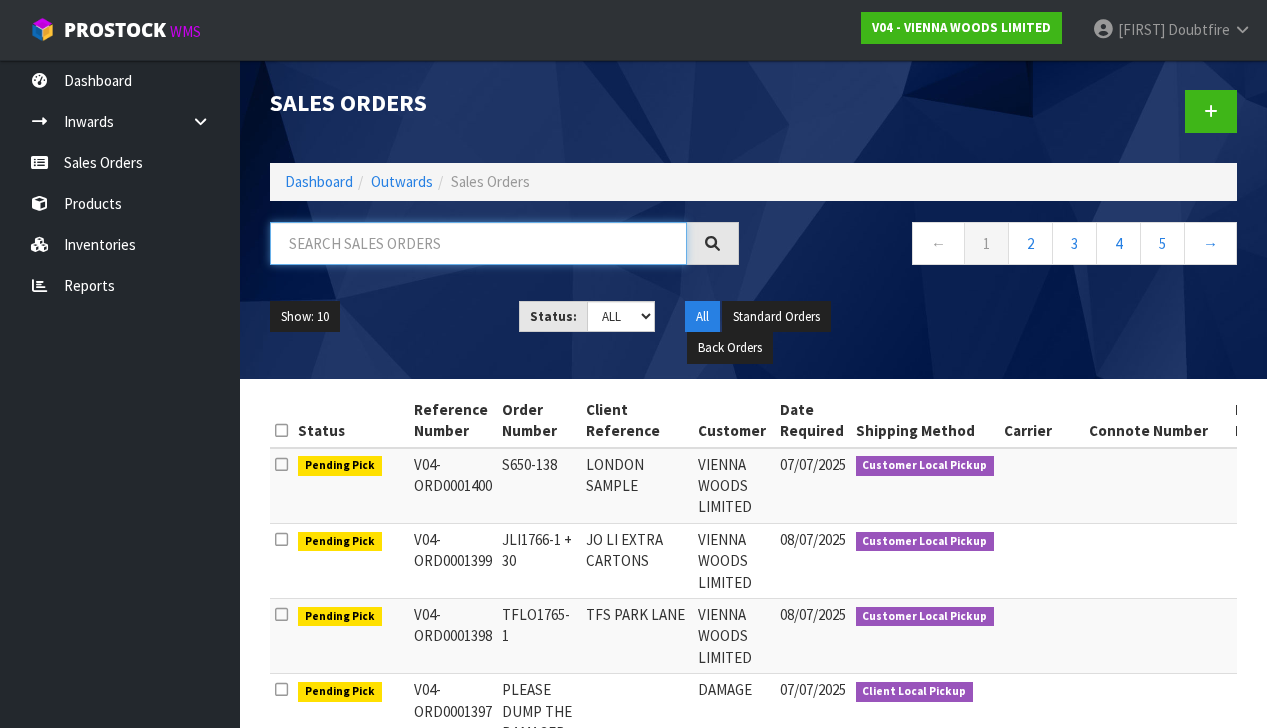 click at bounding box center [478, 243] 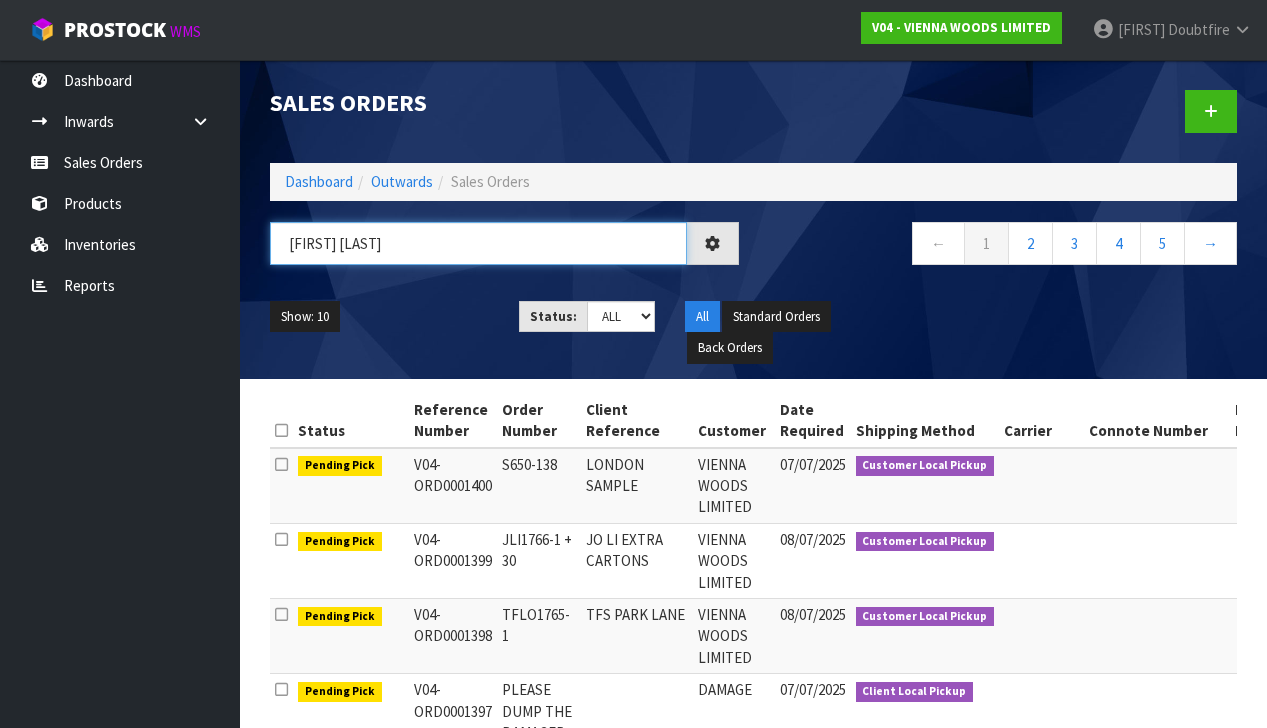 type on "[FIRST] [LAST]" 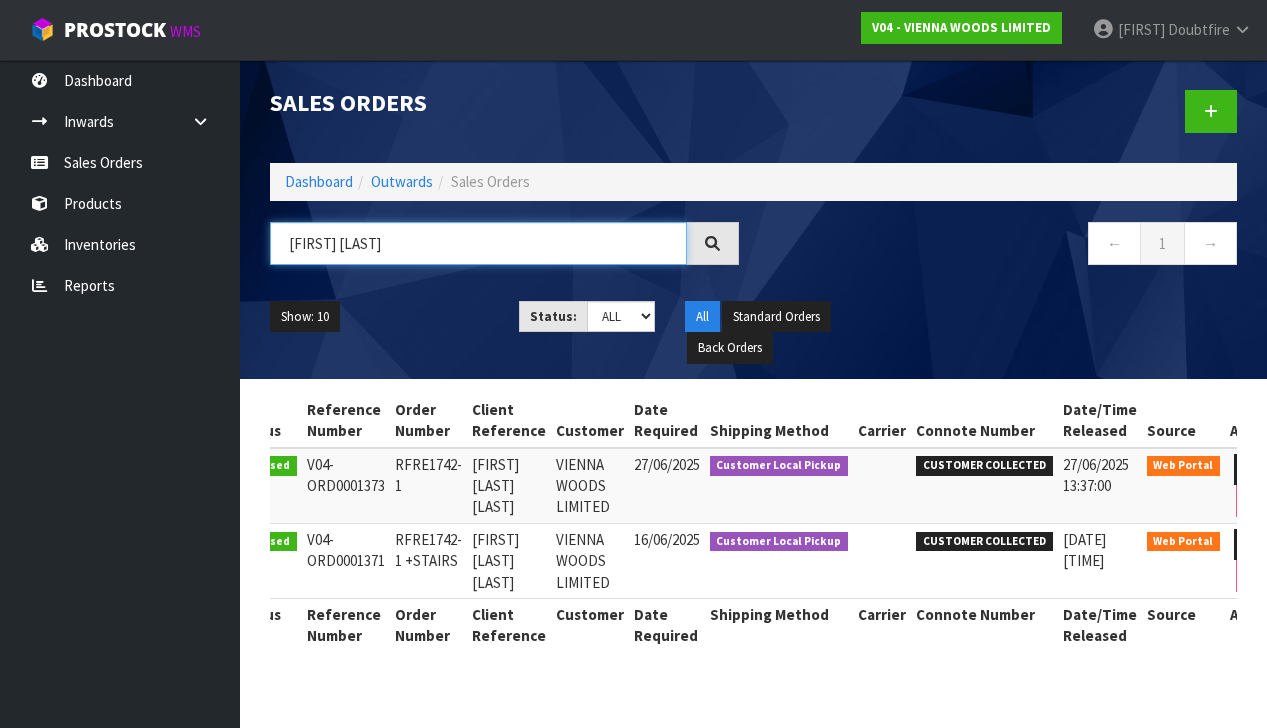 scroll, scrollTop: 0, scrollLeft: 62, axis: horizontal 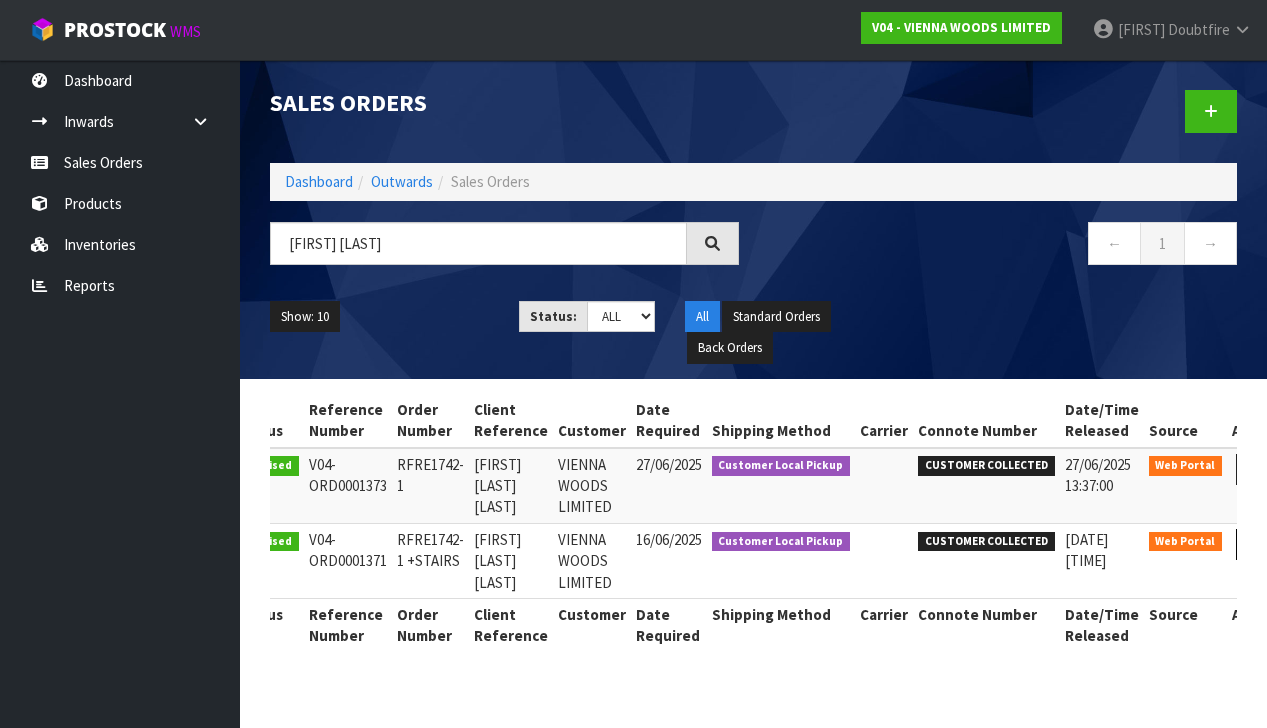 click at bounding box center [1254, 545] 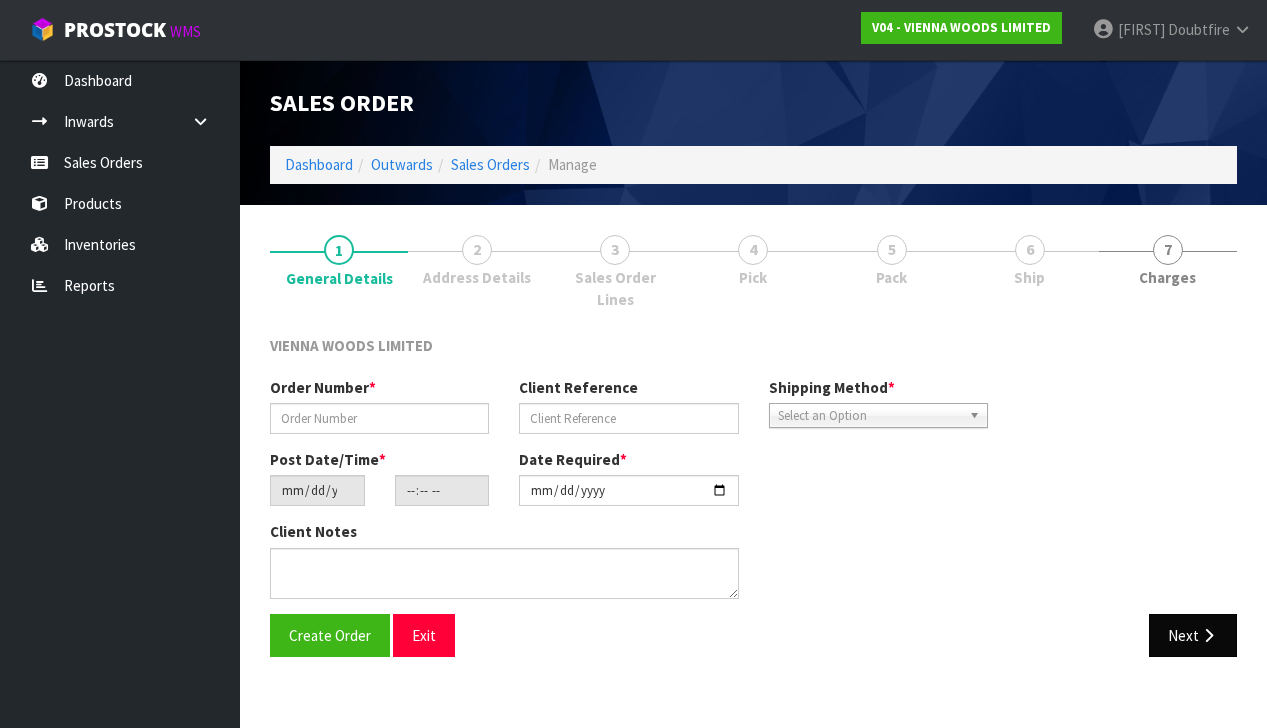 scroll, scrollTop: 0, scrollLeft: 0, axis: both 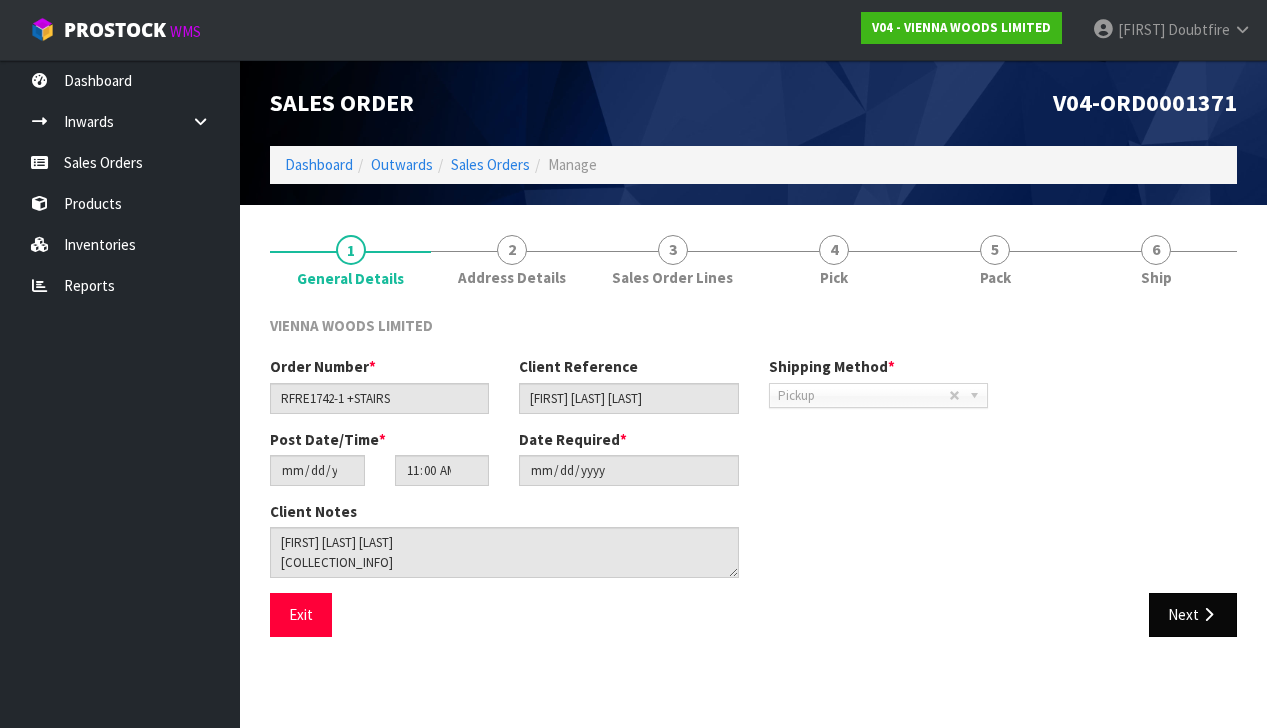 click on "Next" at bounding box center (1193, 614) 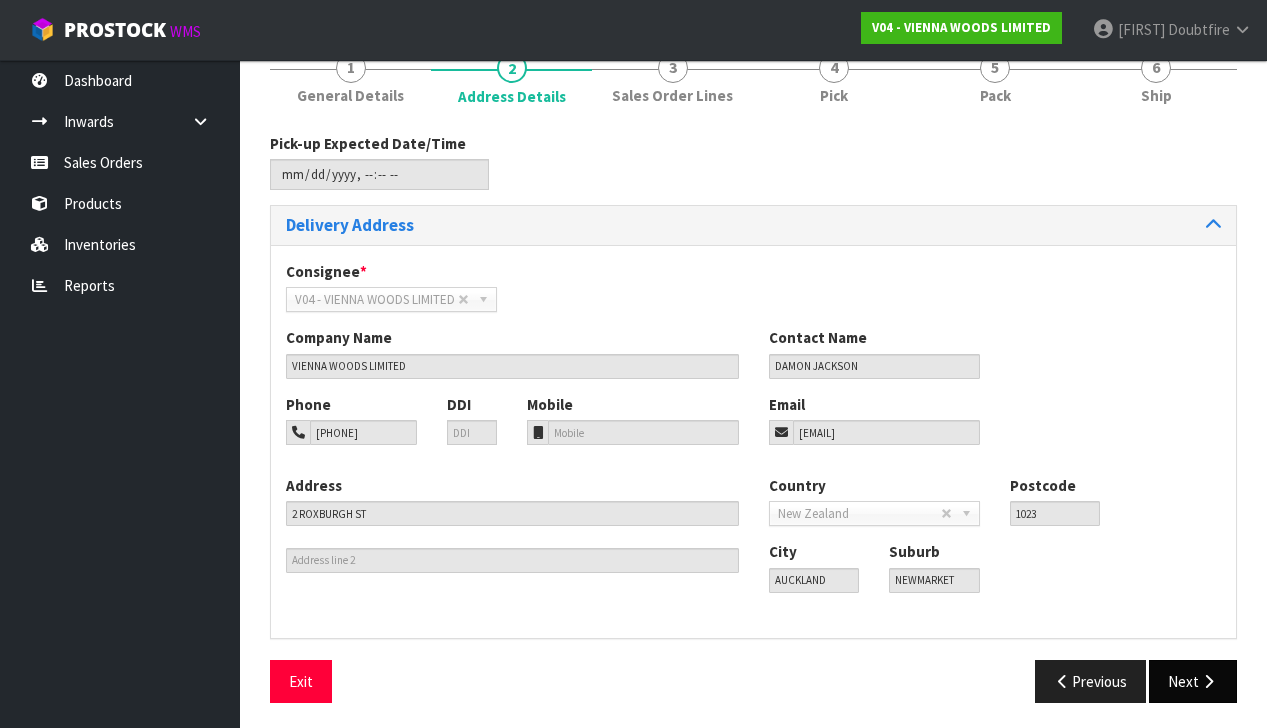 scroll, scrollTop: 181, scrollLeft: 0, axis: vertical 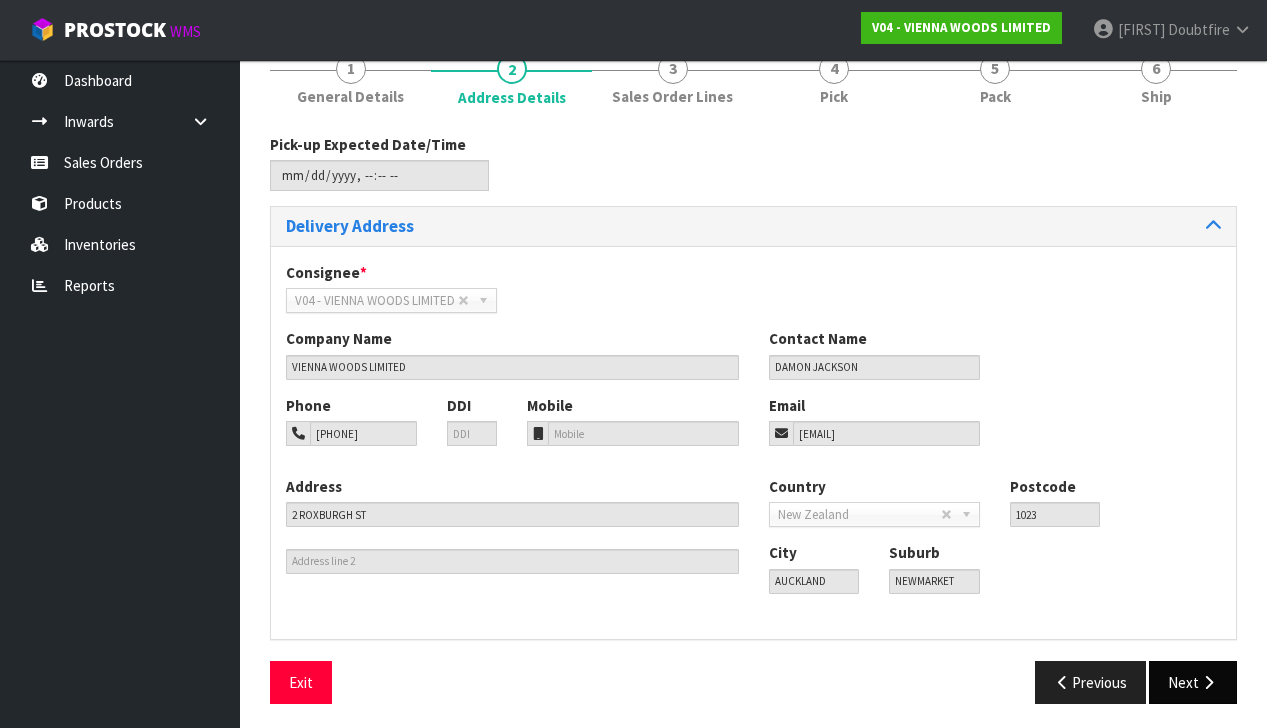 click on "Next" at bounding box center (1193, 682) 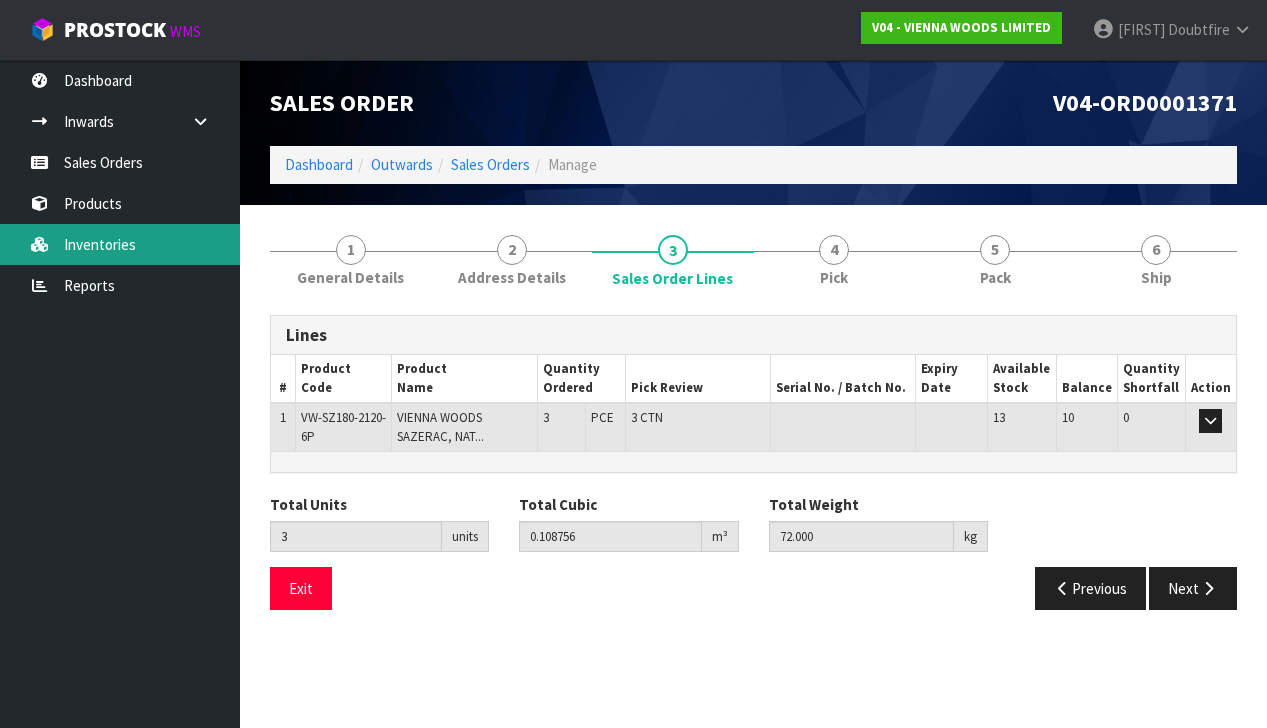 scroll, scrollTop: 0, scrollLeft: 1, axis: horizontal 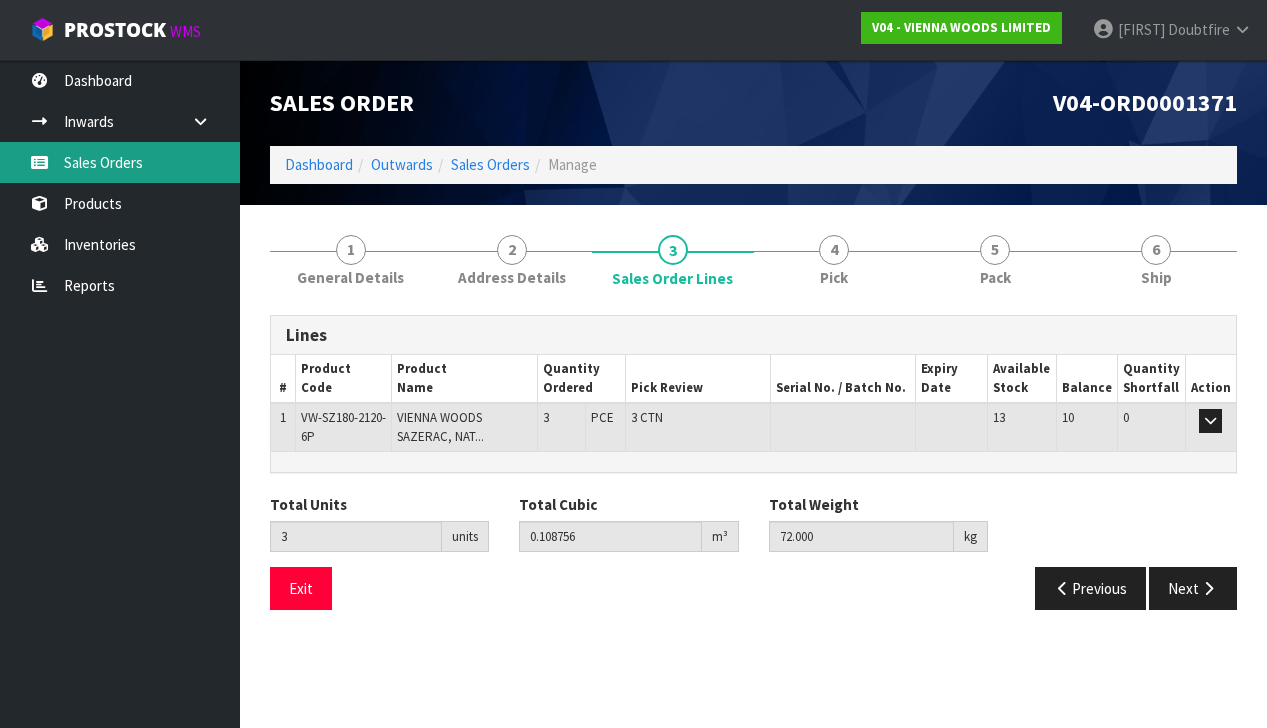 click on "Sales Orders" at bounding box center (120, 162) 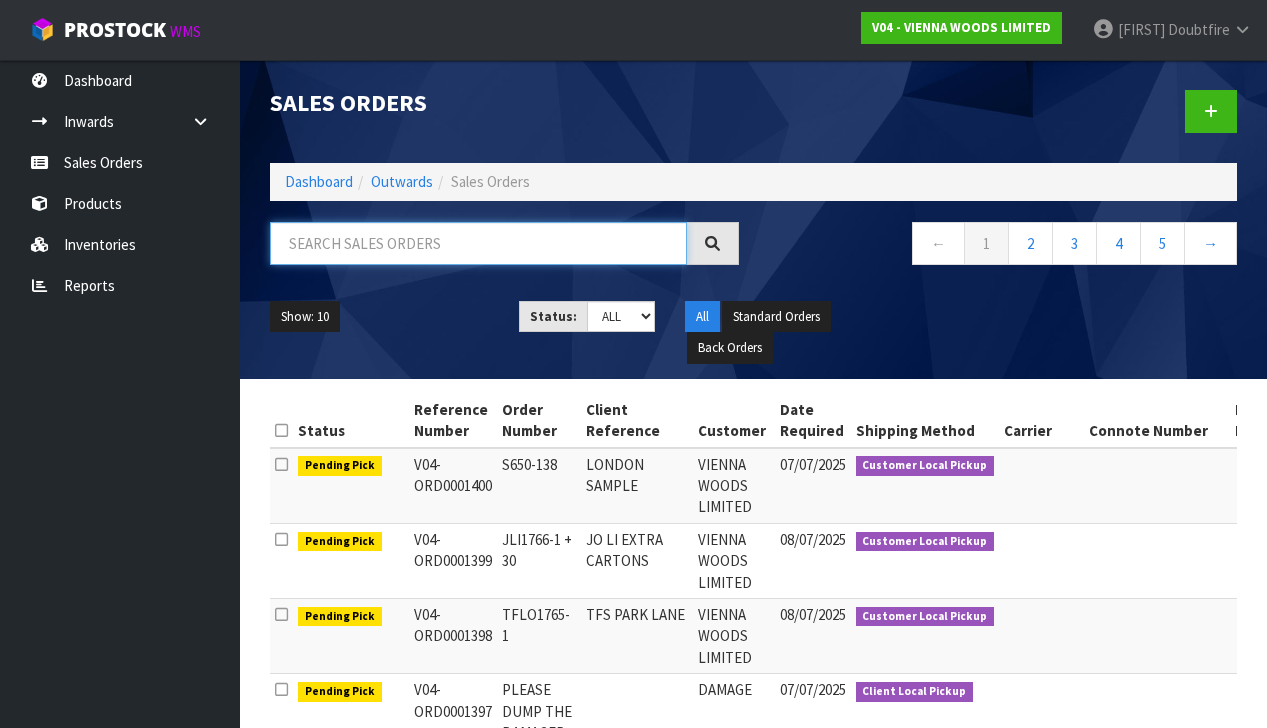 click at bounding box center [478, 243] 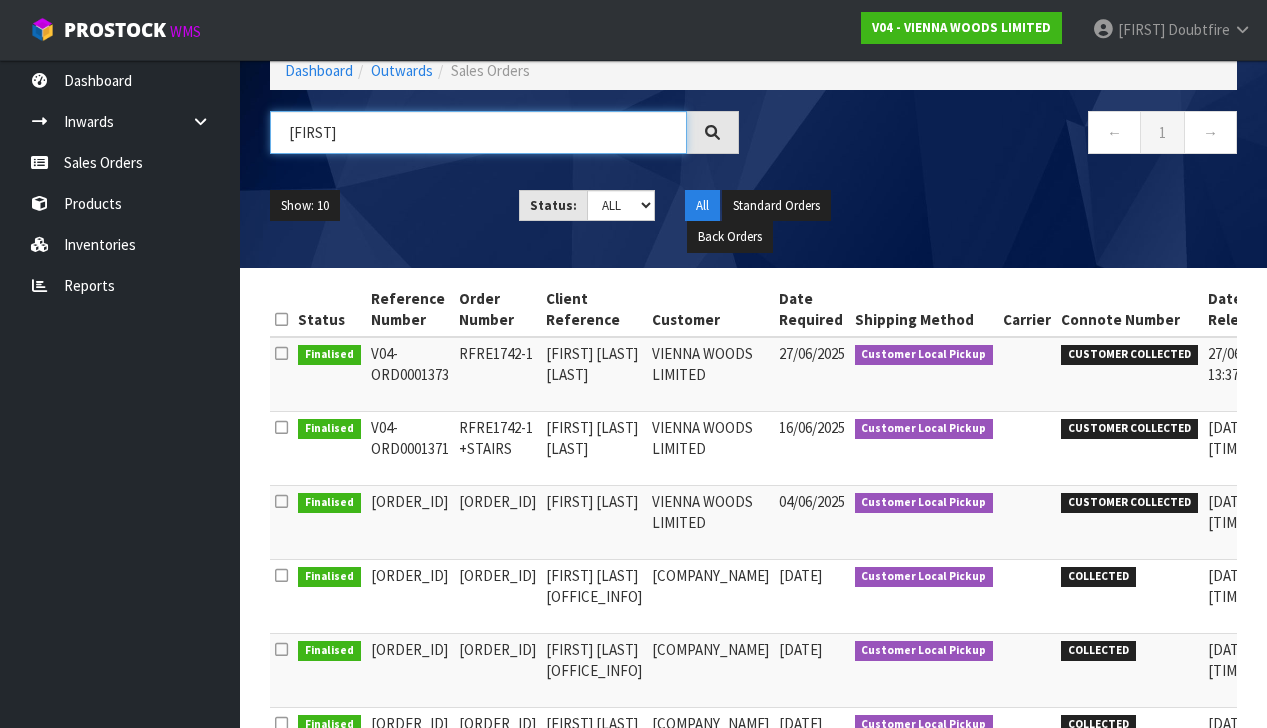 scroll, scrollTop: 112, scrollLeft: 0, axis: vertical 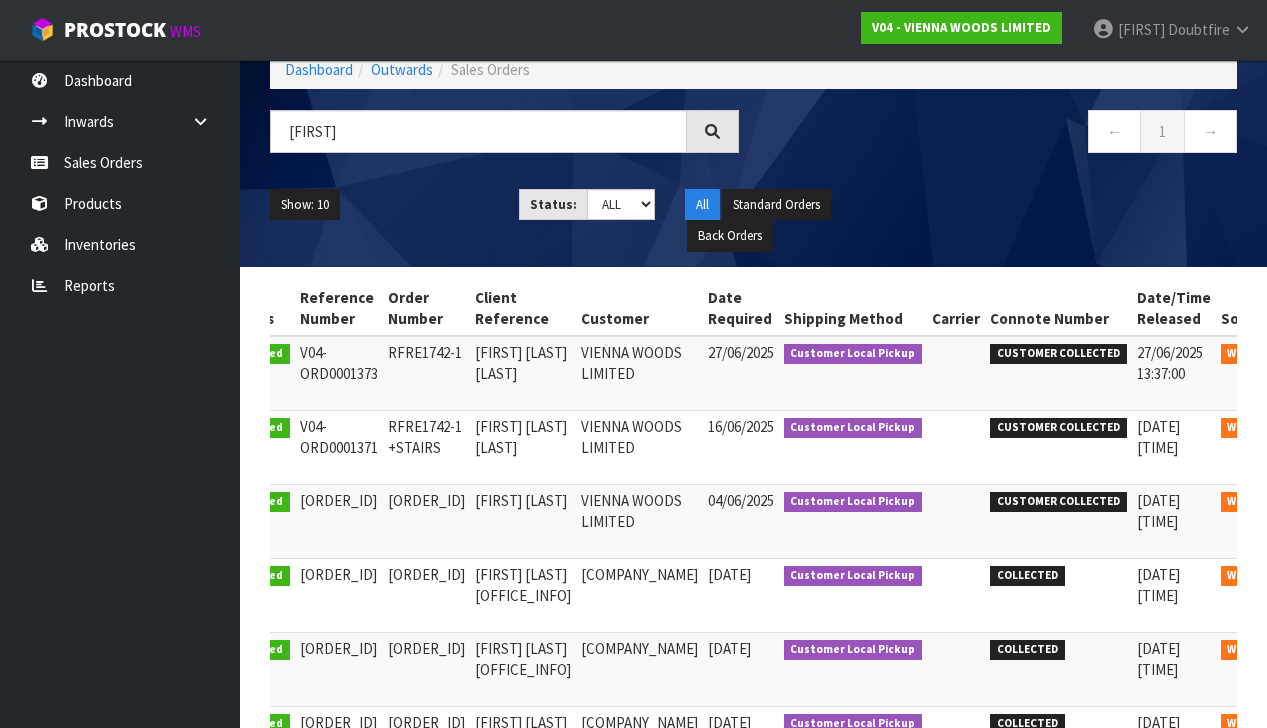 click at bounding box center [1326, 357] 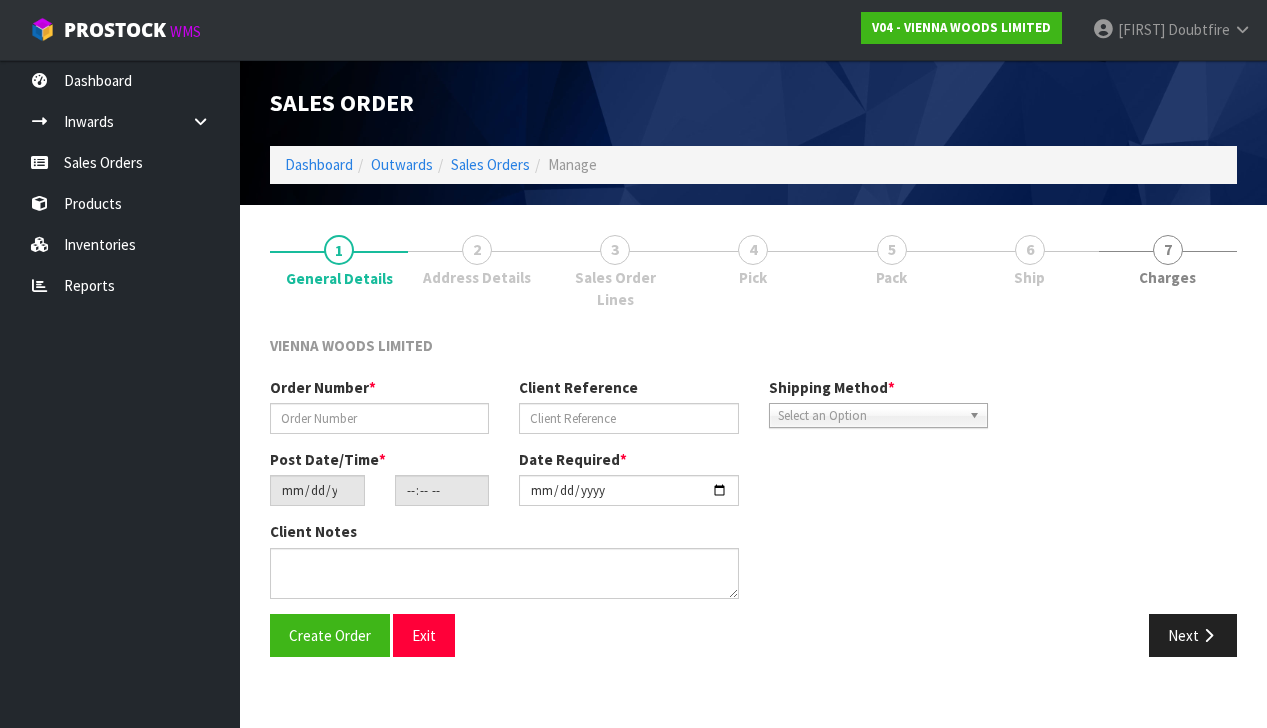 scroll, scrollTop: 0, scrollLeft: 0, axis: both 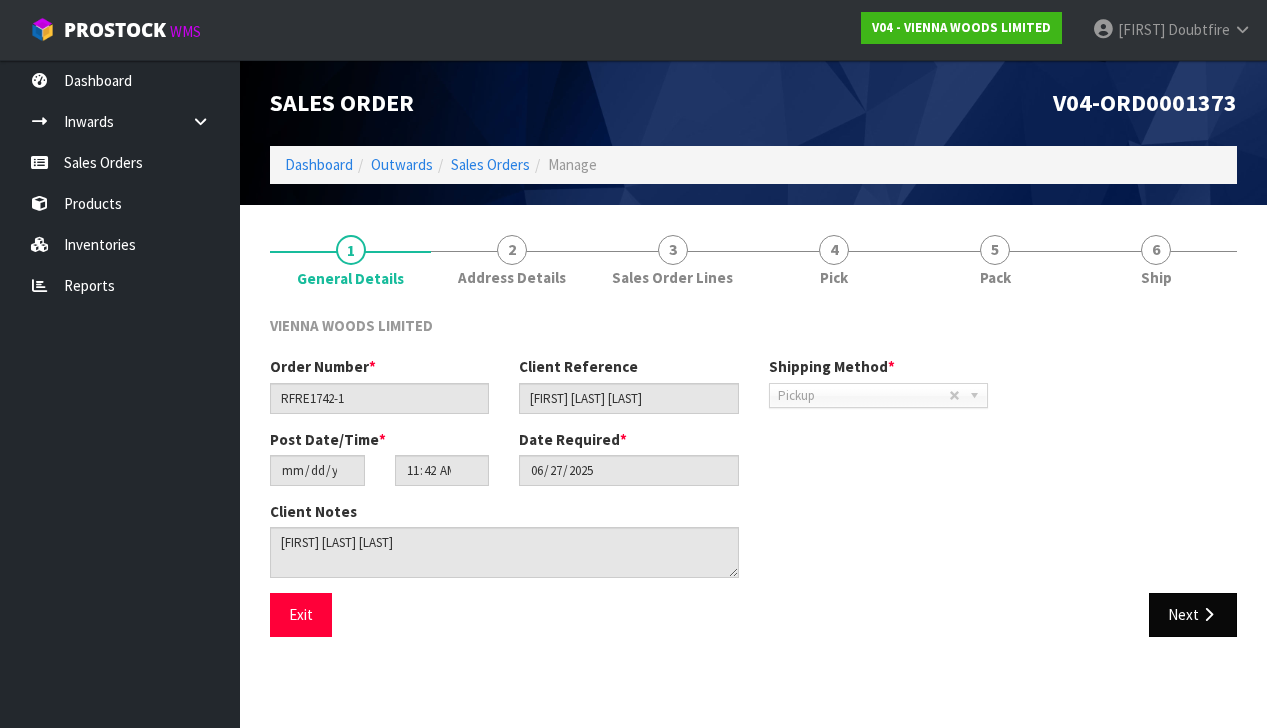 click on "Next" at bounding box center [1193, 614] 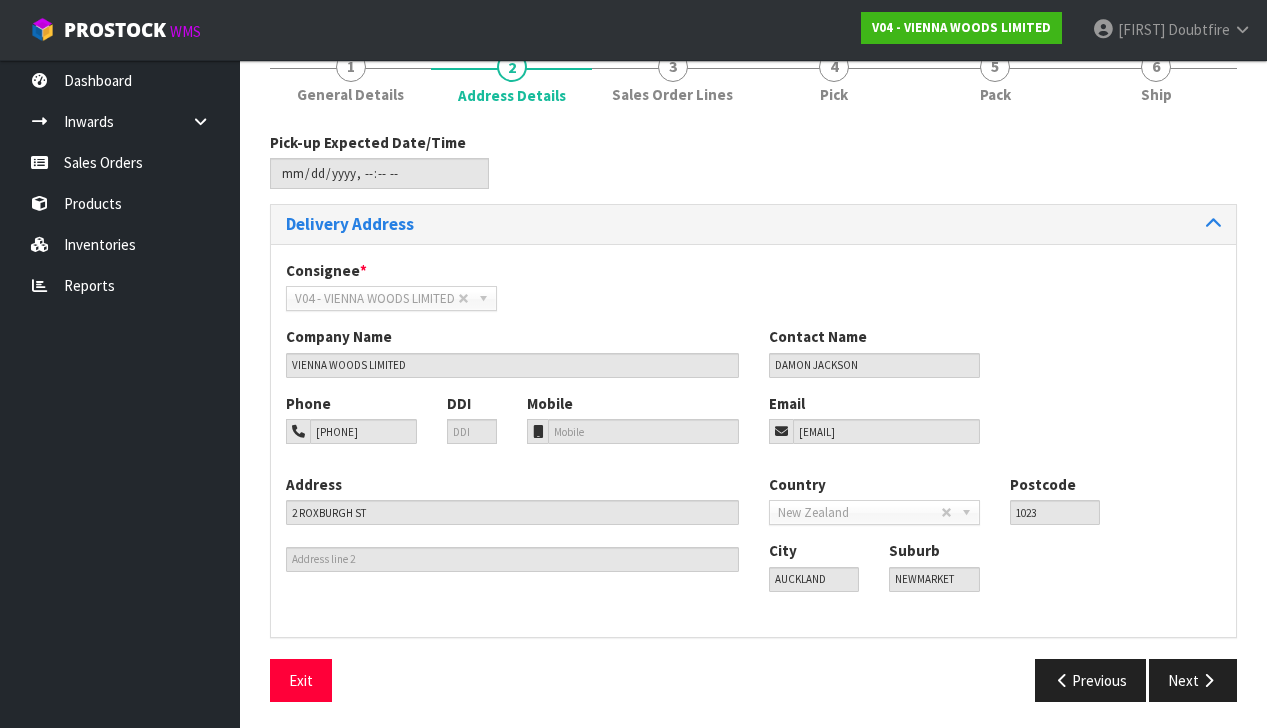 scroll, scrollTop: 182, scrollLeft: 0, axis: vertical 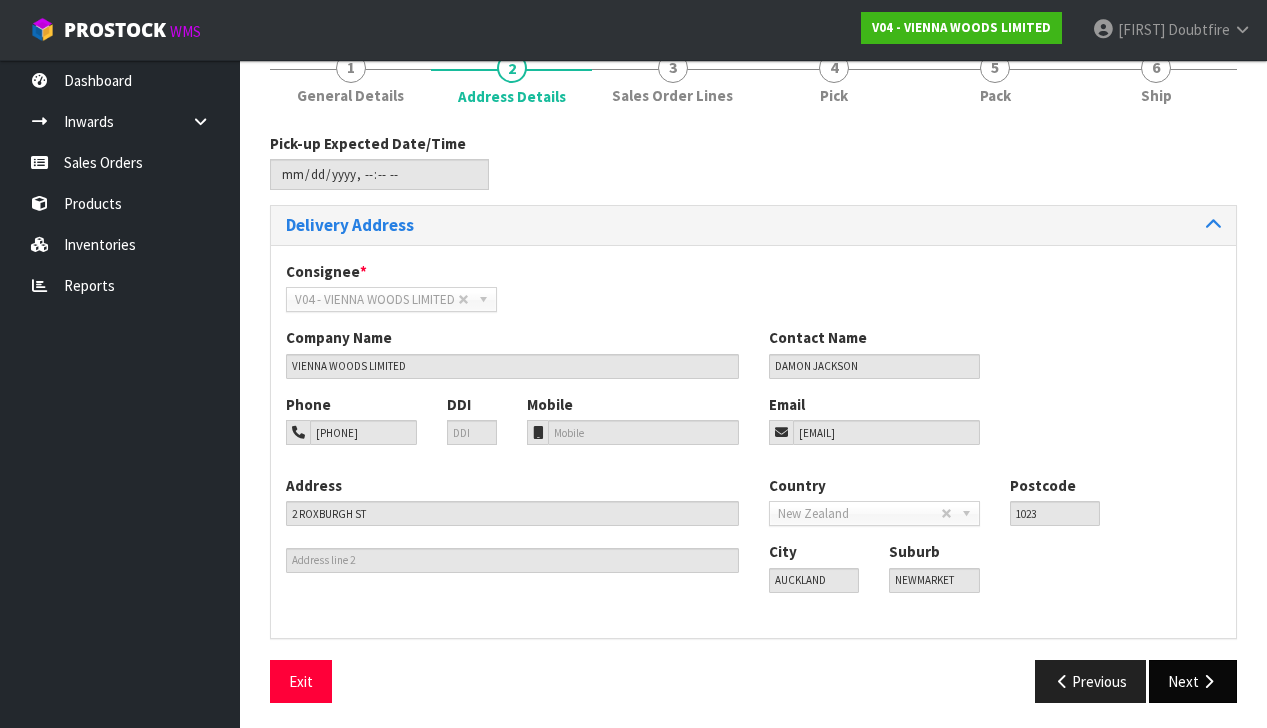 click at bounding box center (1208, 681) 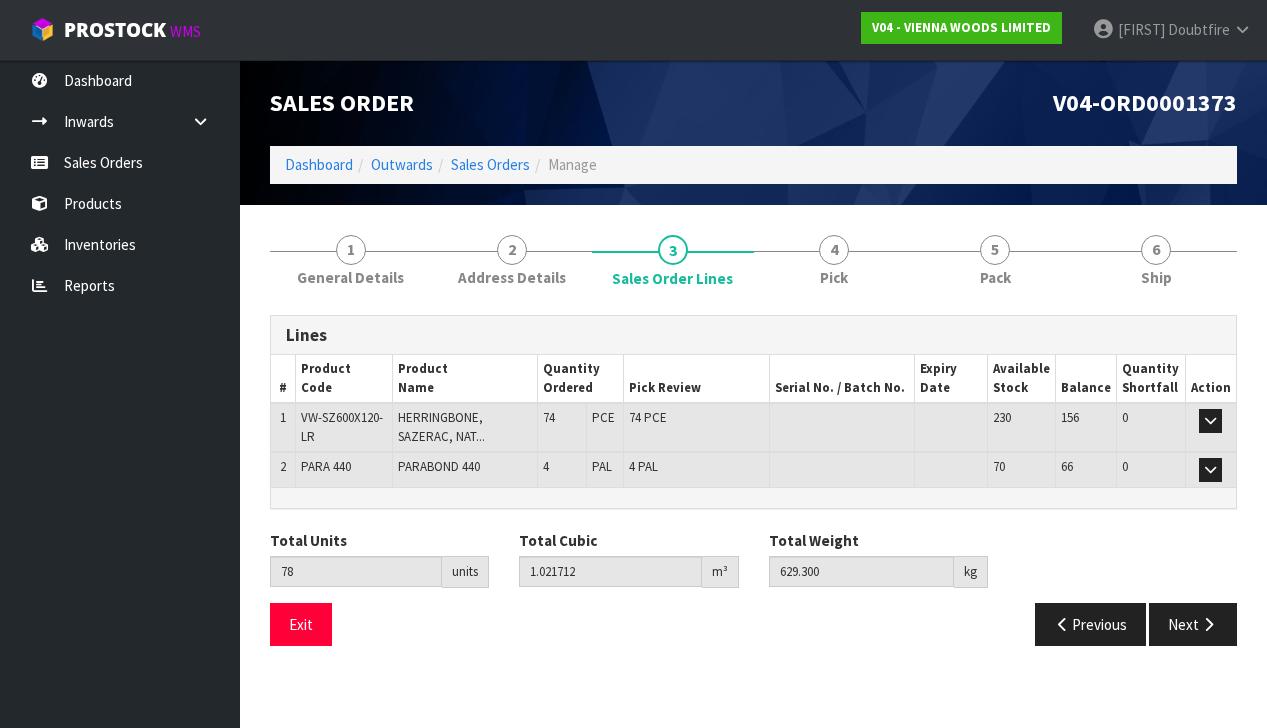 scroll, scrollTop: 0, scrollLeft: 0, axis: both 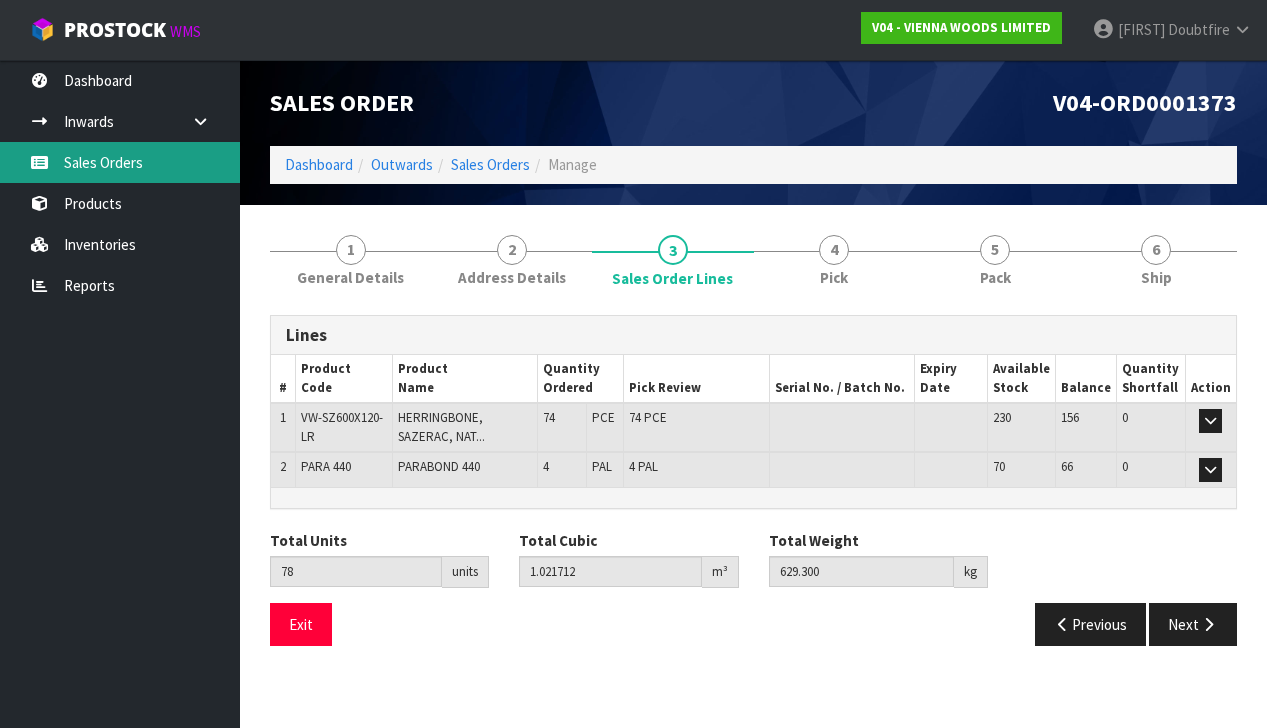 click on "Sales Orders" at bounding box center [120, 162] 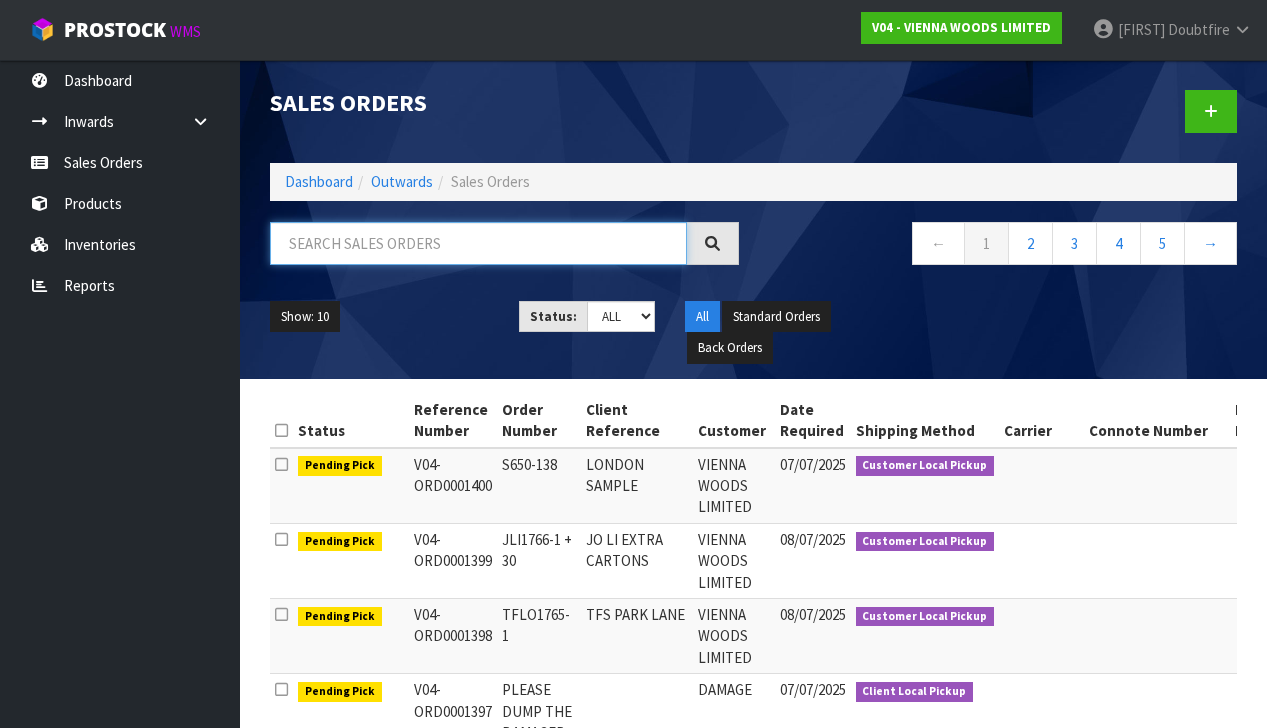 click at bounding box center [478, 243] 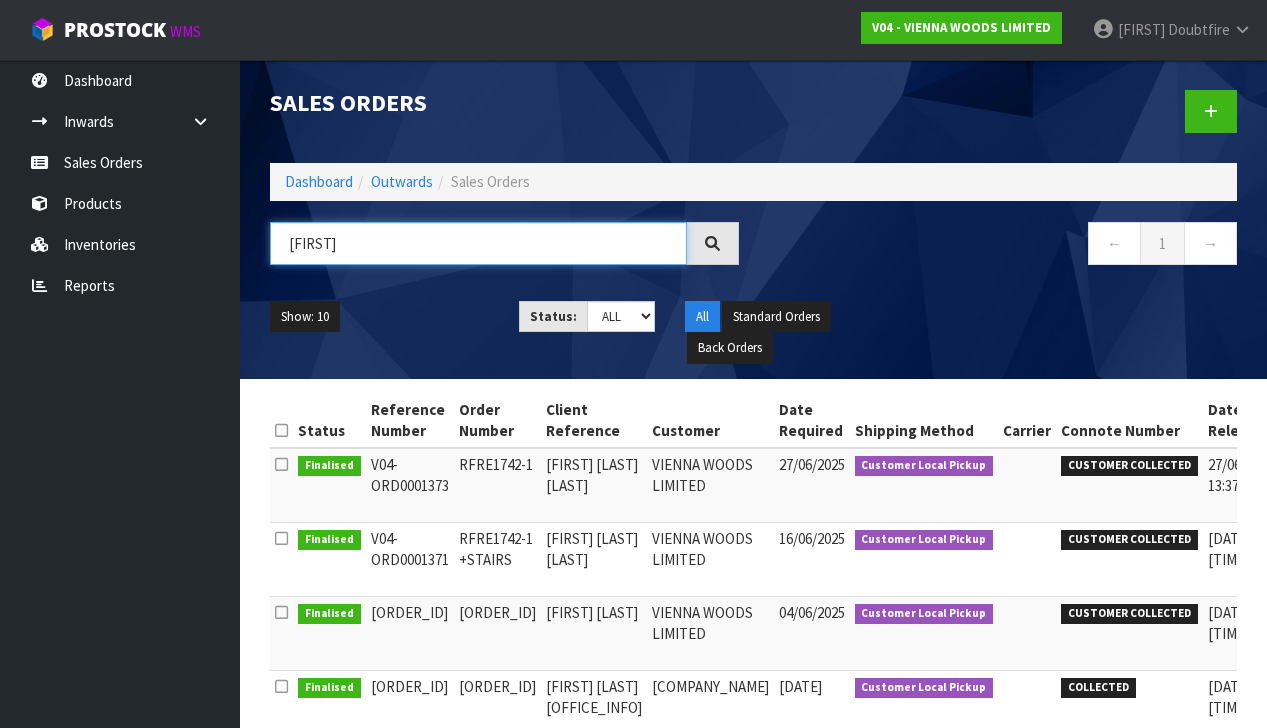 scroll, scrollTop: 0, scrollLeft: 0, axis: both 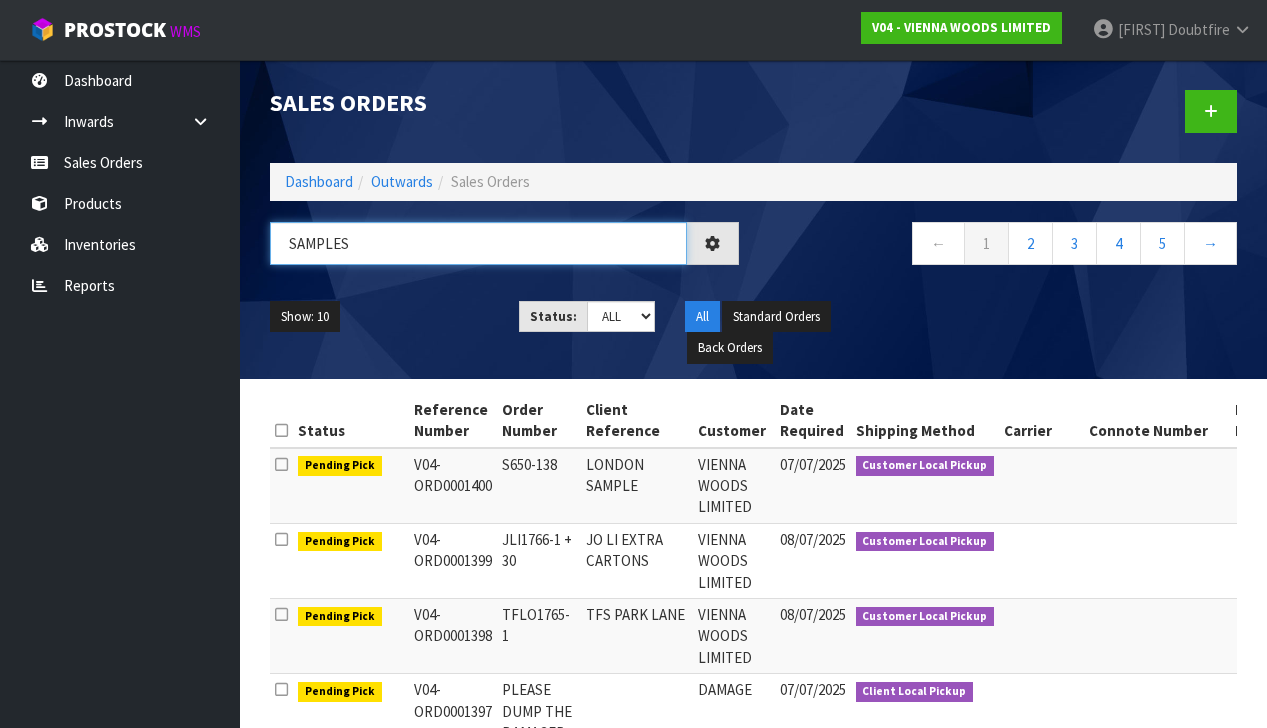 type on "samples" 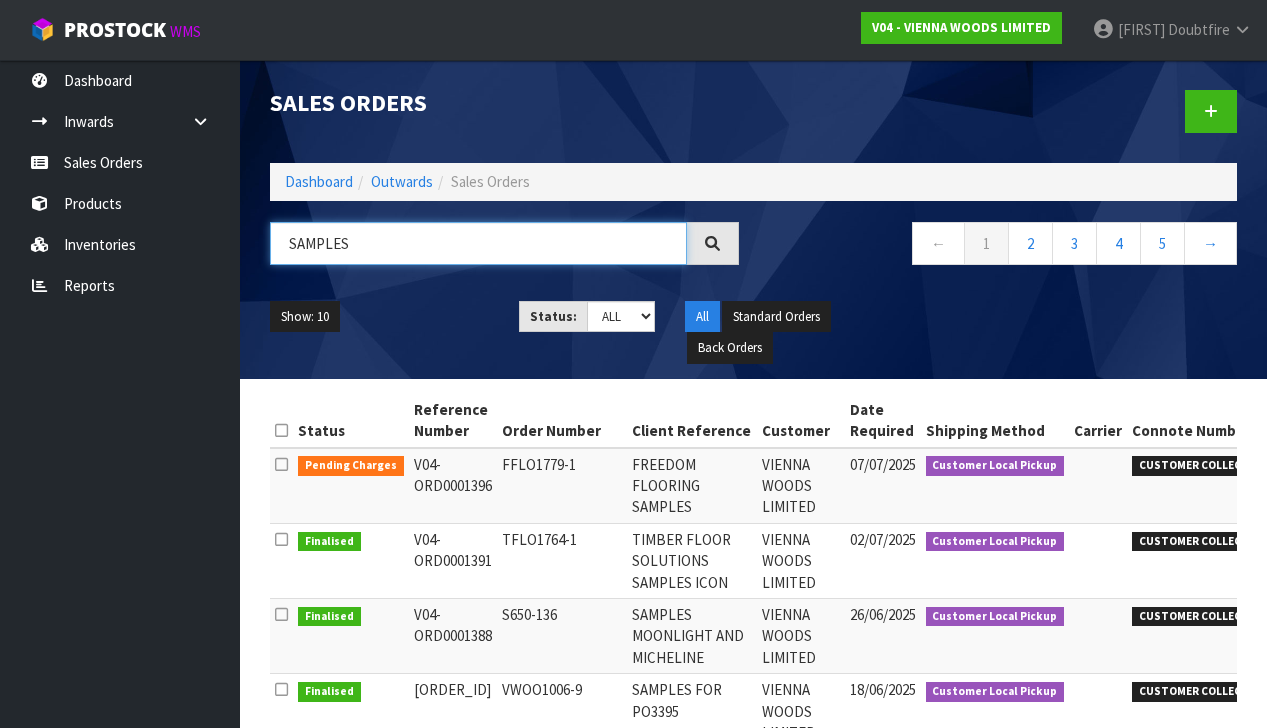 scroll, scrollTop: 0, scrollLeft: 0, axis: both 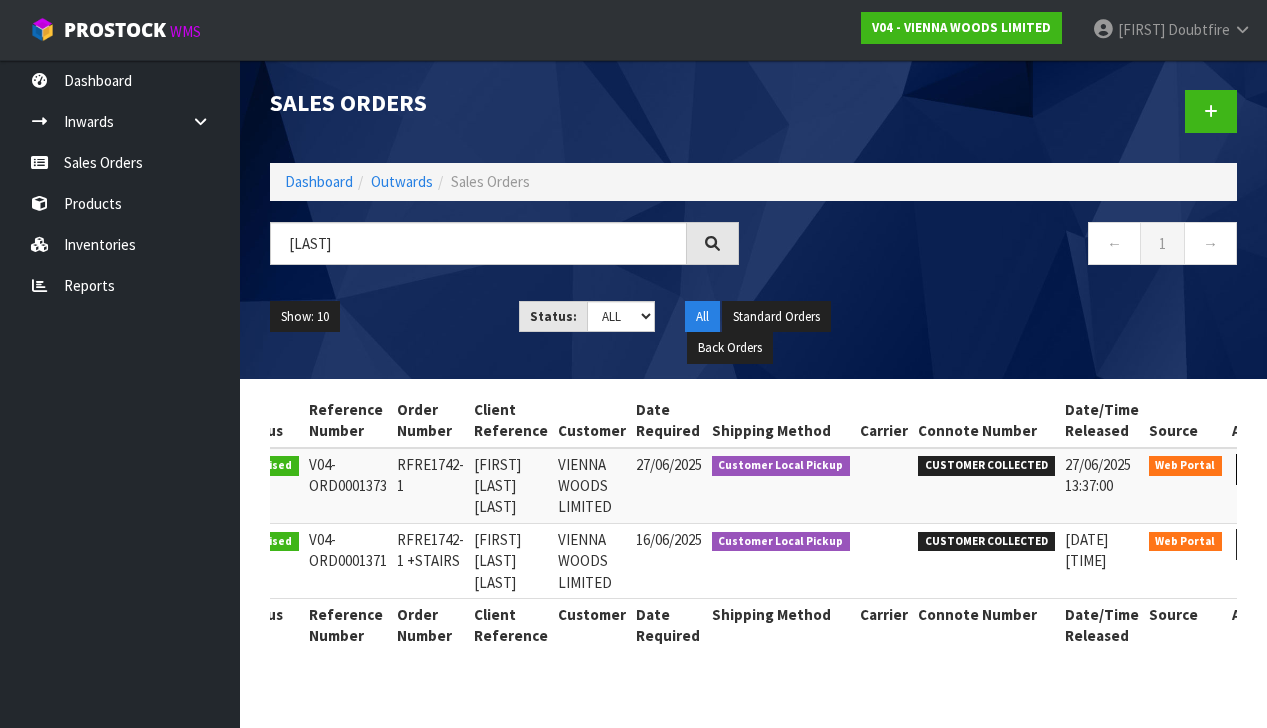 click at bounding box center [1254, 469] 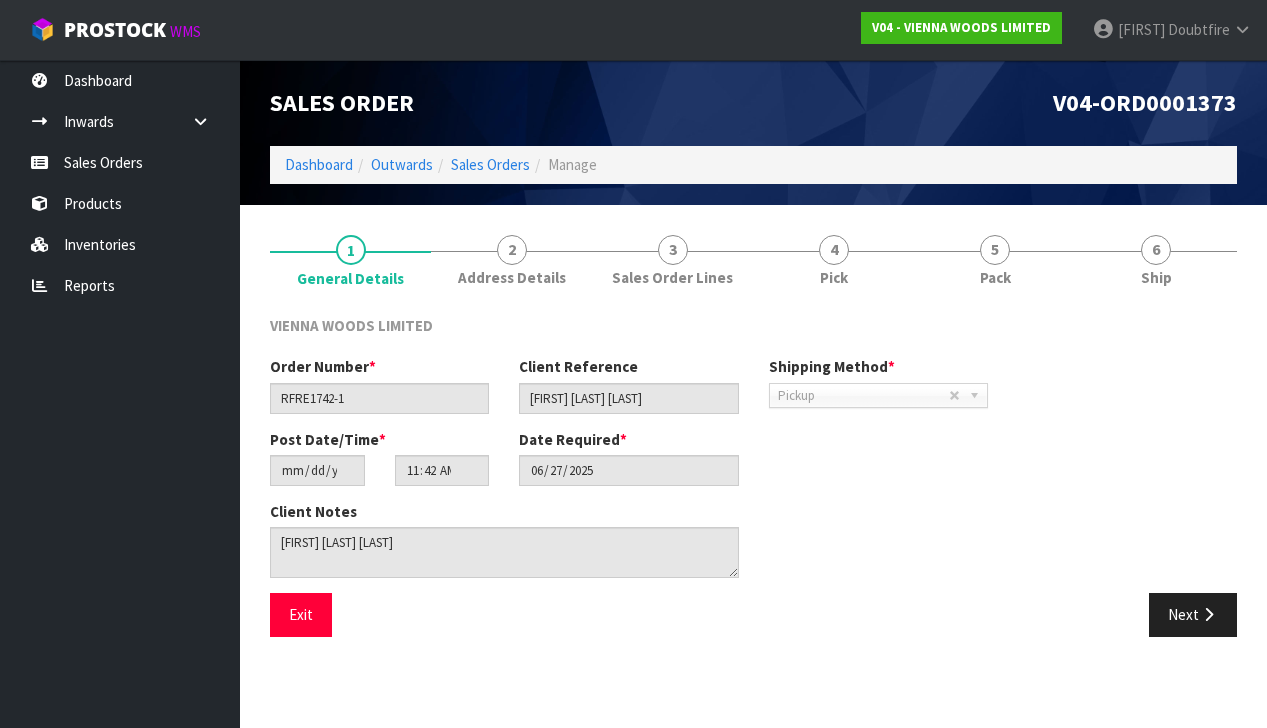 scroll, scrollTop: 0, scrollLeft: 0, axis: both 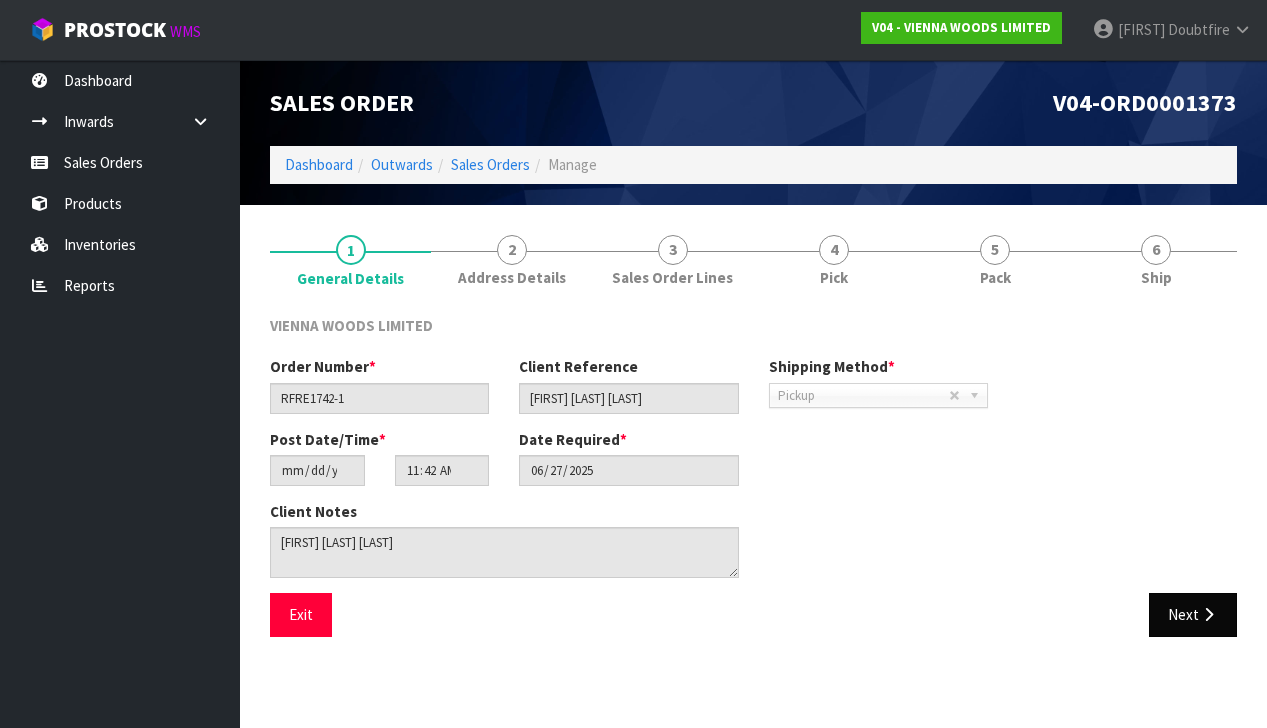 click on "Next" at bounding box center (1193, 614) 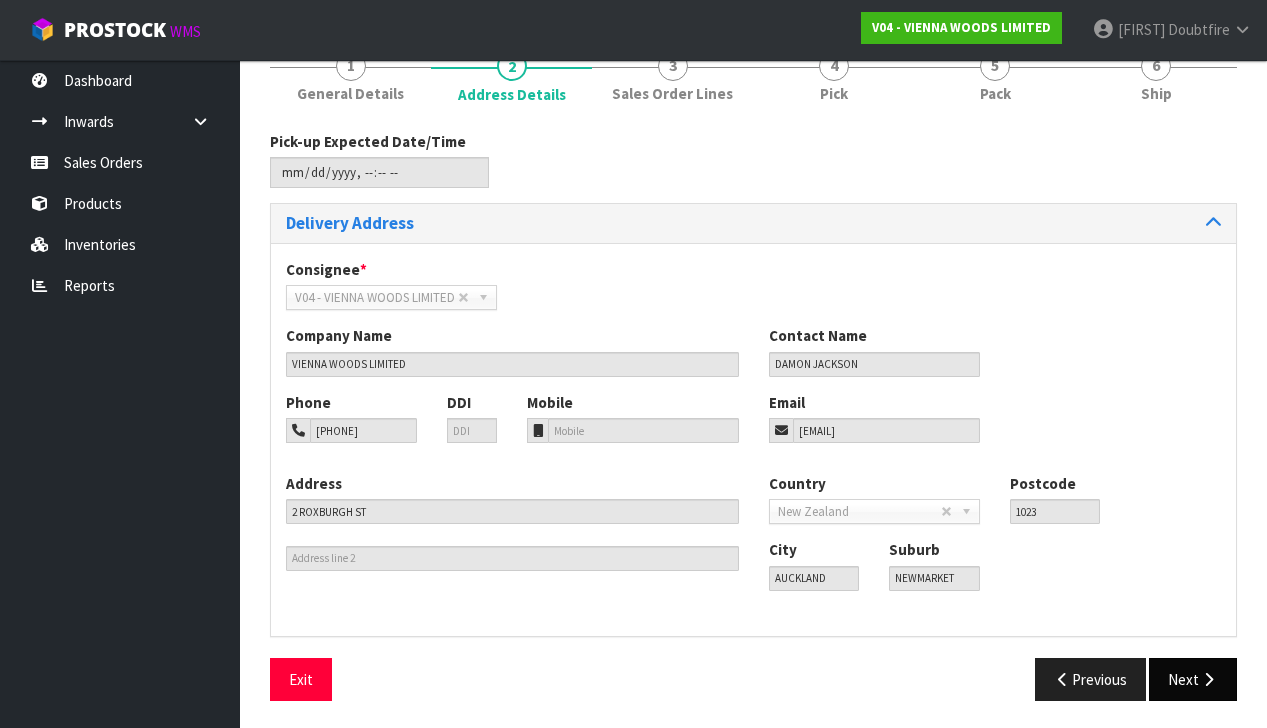scroll, scrollTop: 182, scrollLeft: 0, axis: vertical 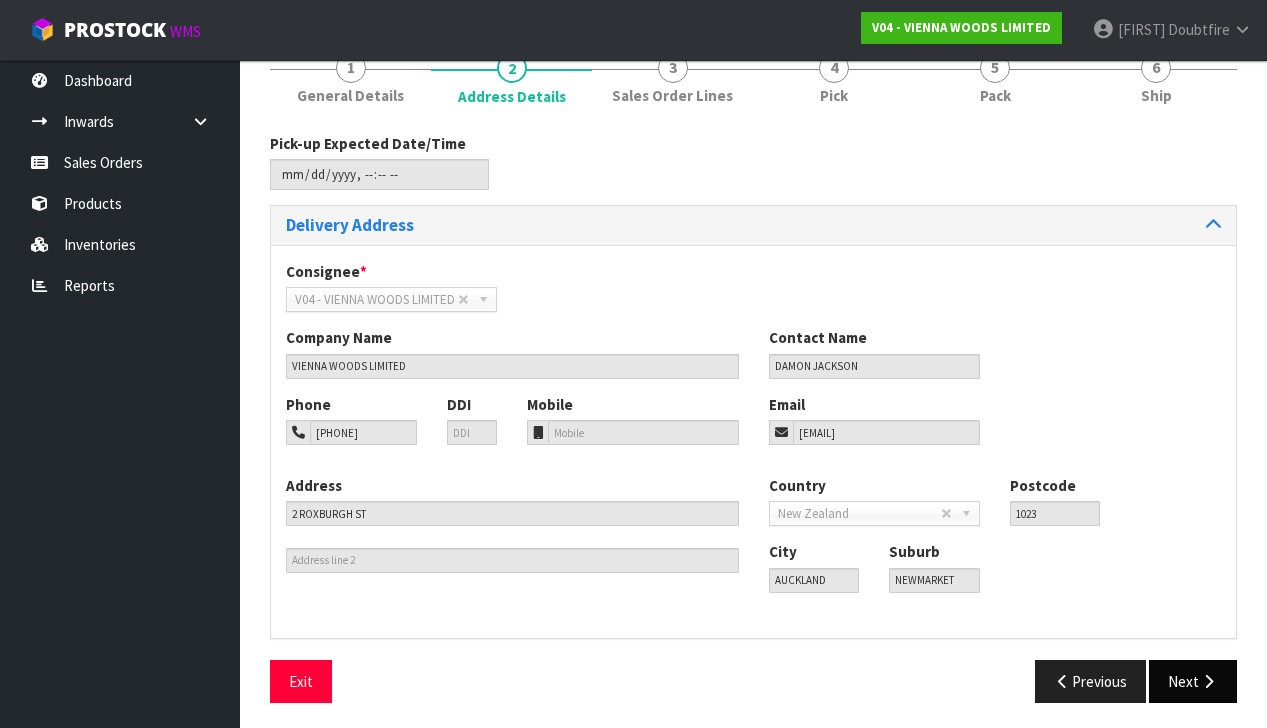 click at bounding box center (1208, 681) 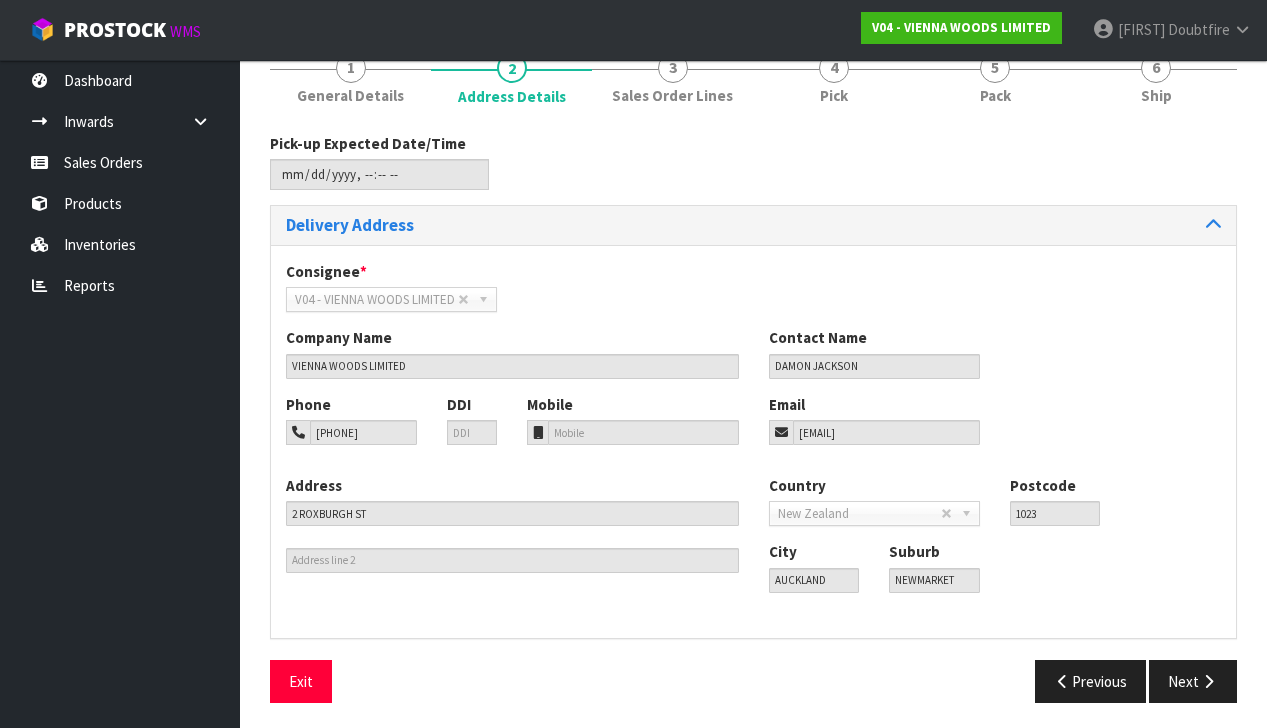 scroll, scrollTop: 0, scrollLeft: 0, axis: both 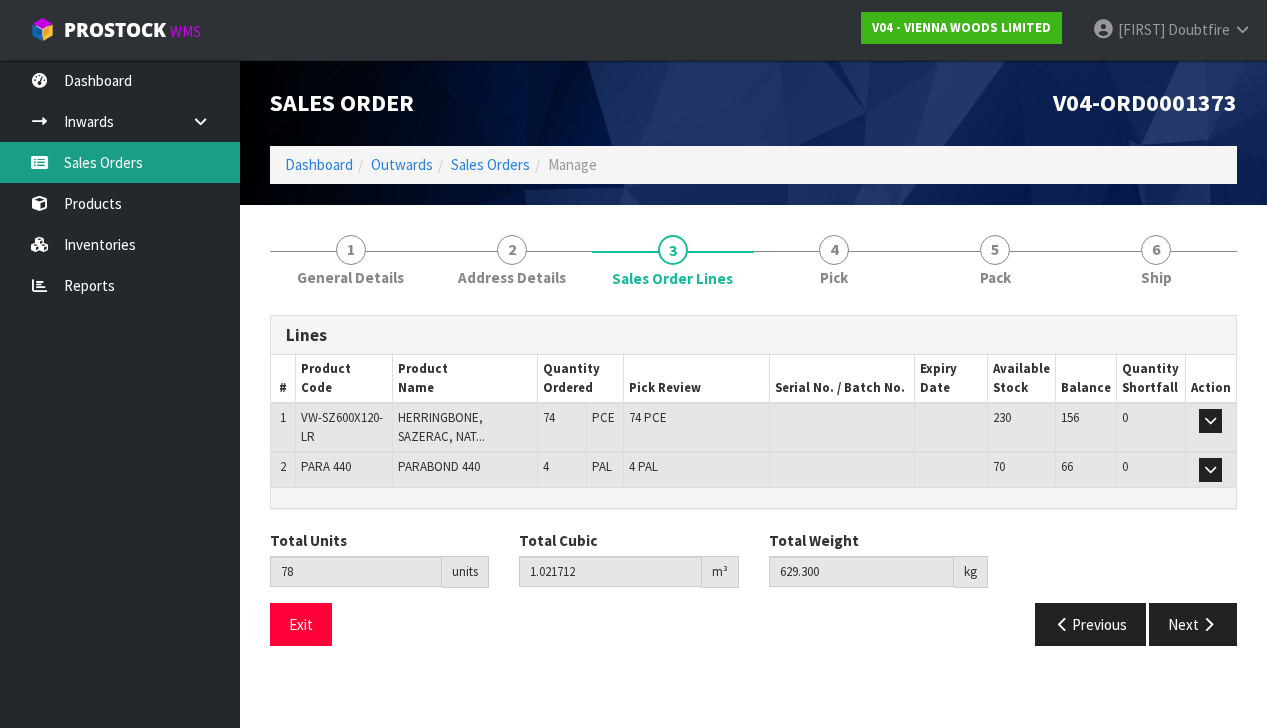 click on "Sales Orders" at bounding box center [120, 162] 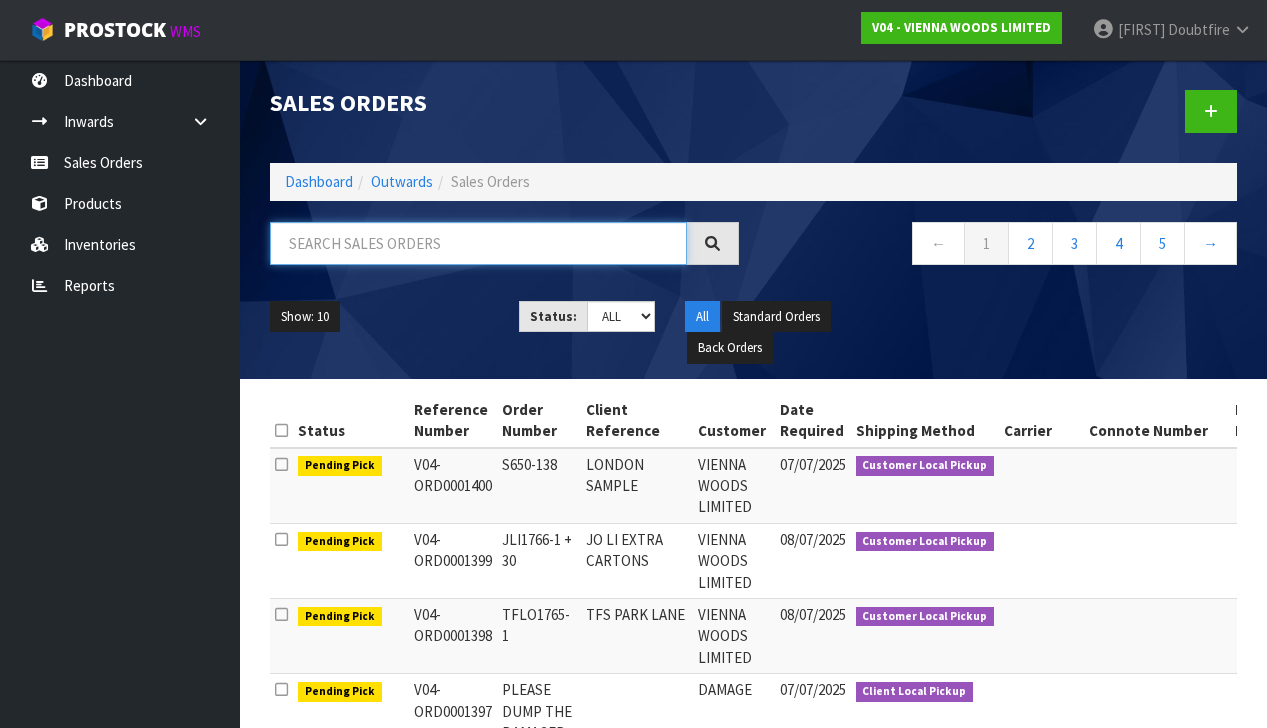 click at bounding box center [478, 243] 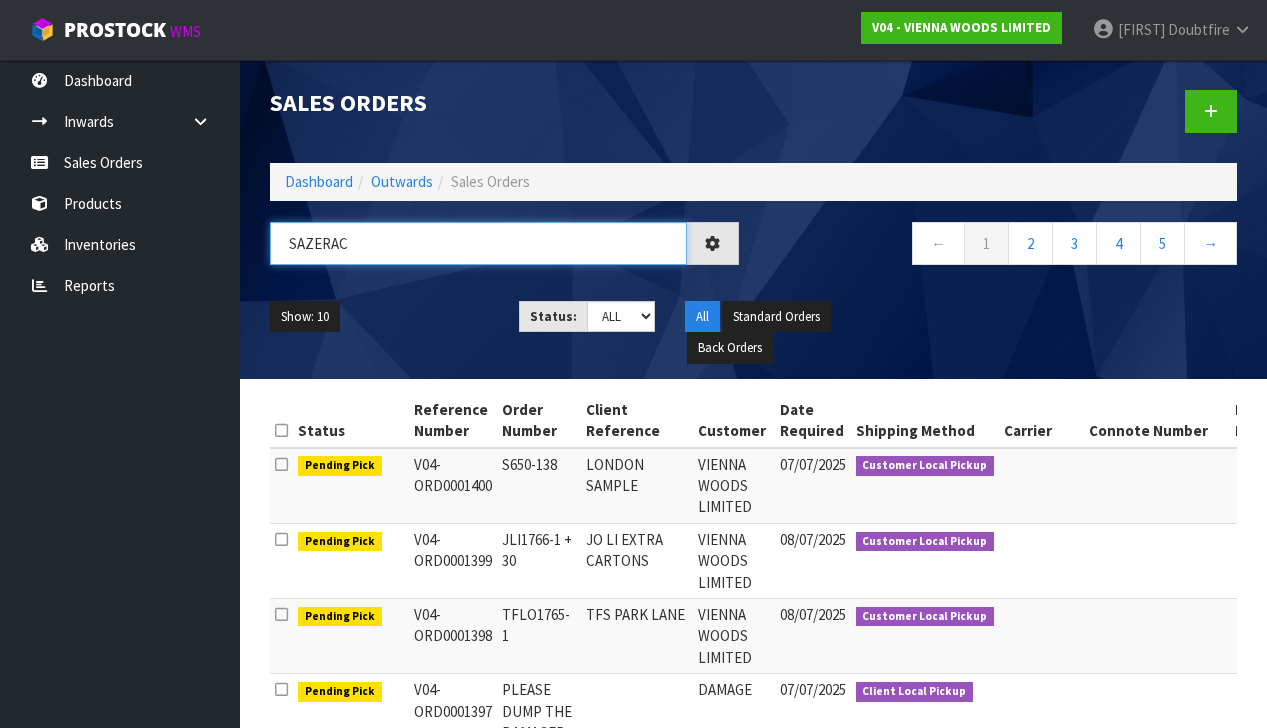 type on "SAZERAc" 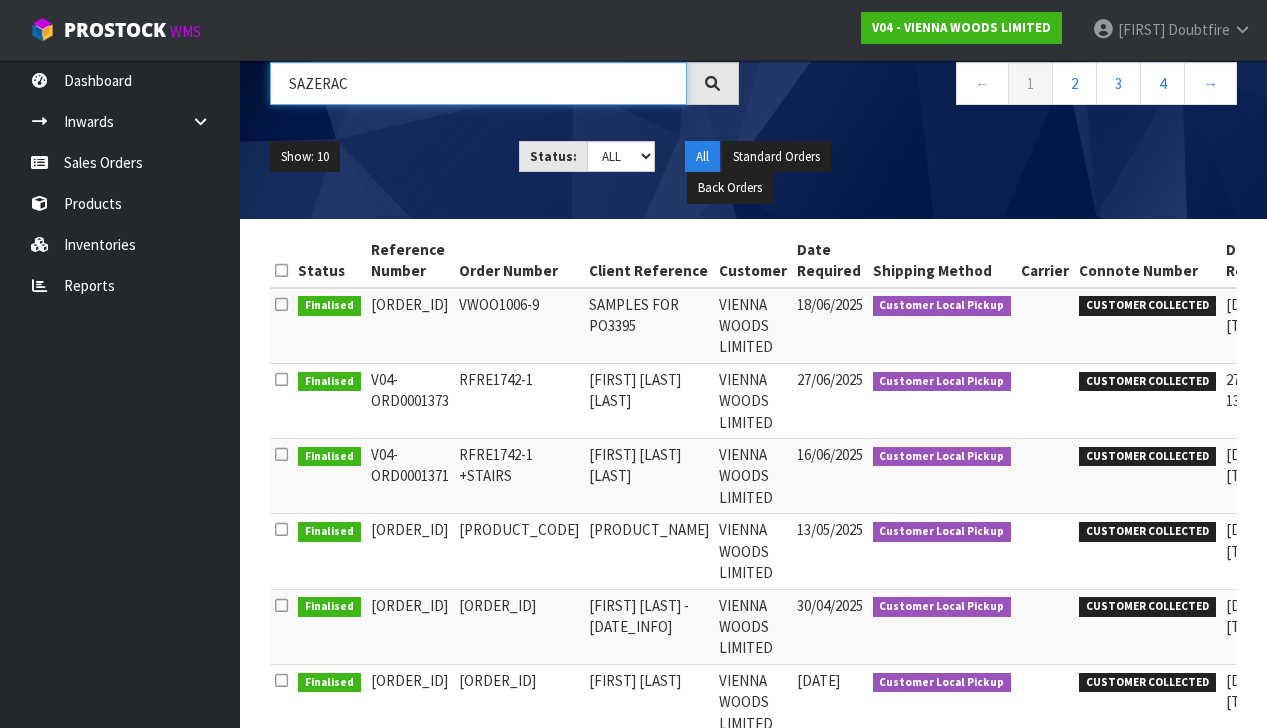 scroll, scrollTop: 172, scrollLeft: 0, axis: vertical 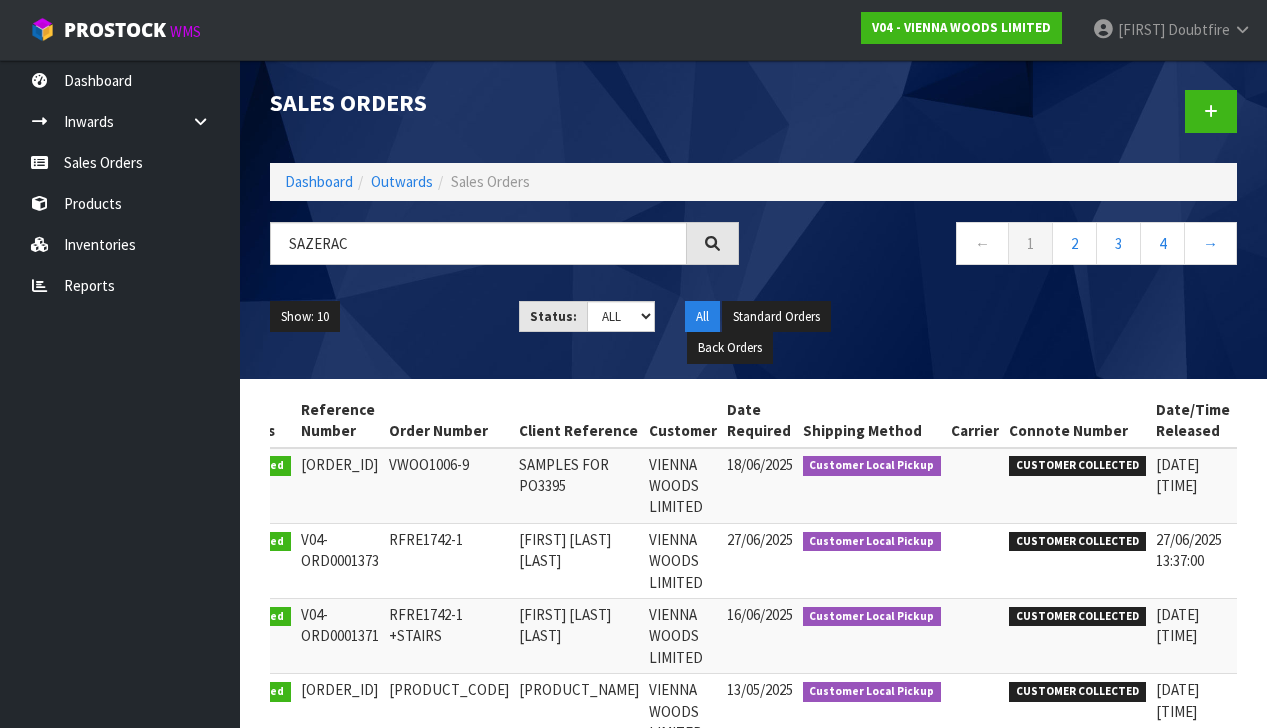 click at bounding box center [1345, 469] 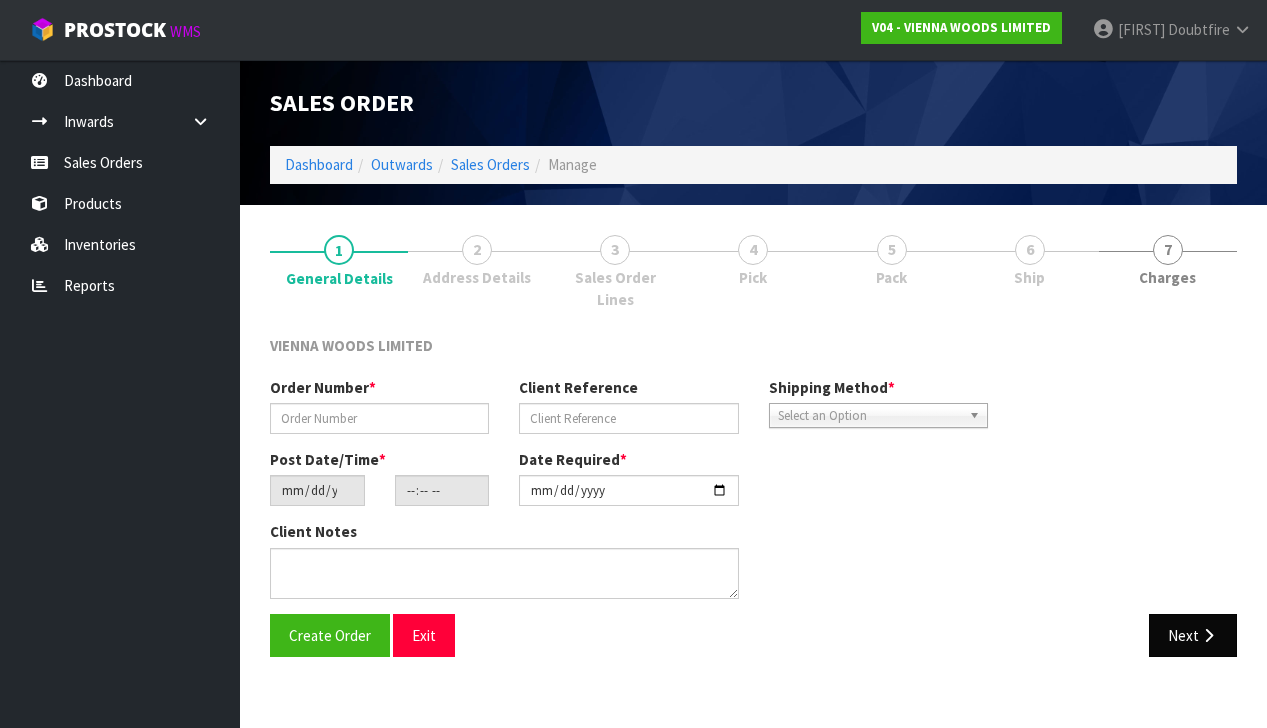 scroll, scrollTop: 0, scrollLeft: 0, axis: both 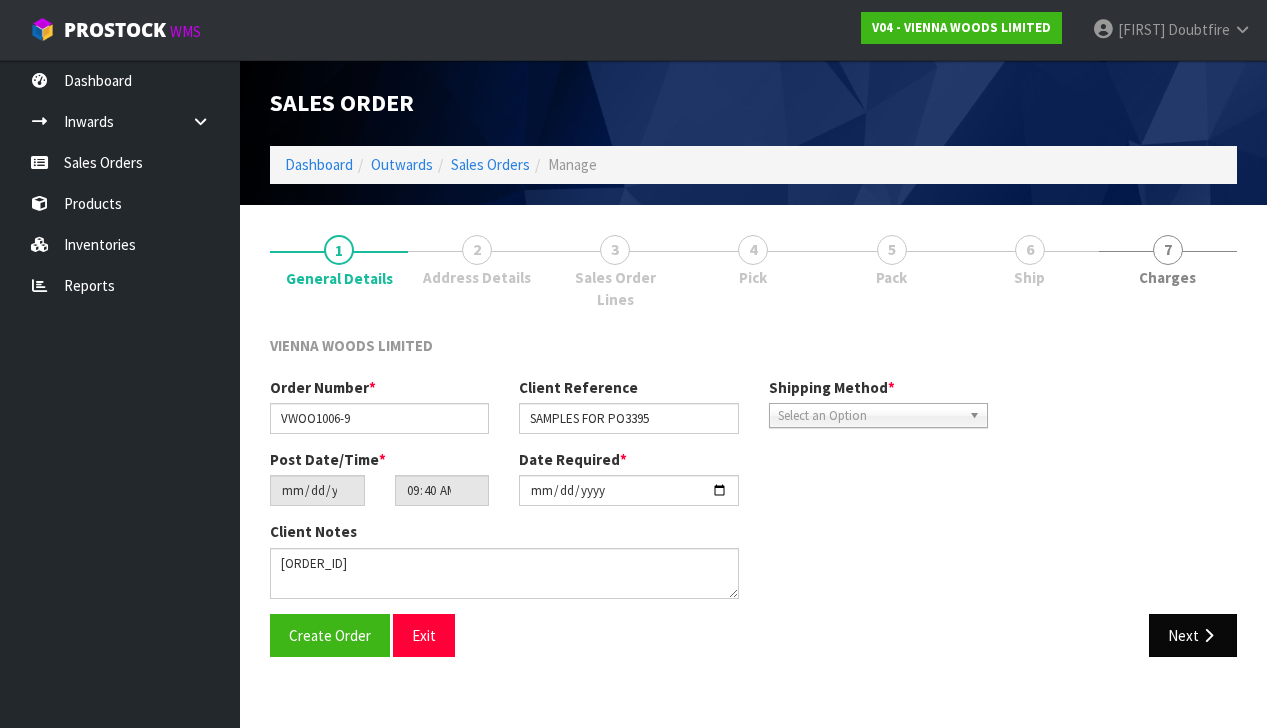 click on "Next" at bounding box center (1193, 635) 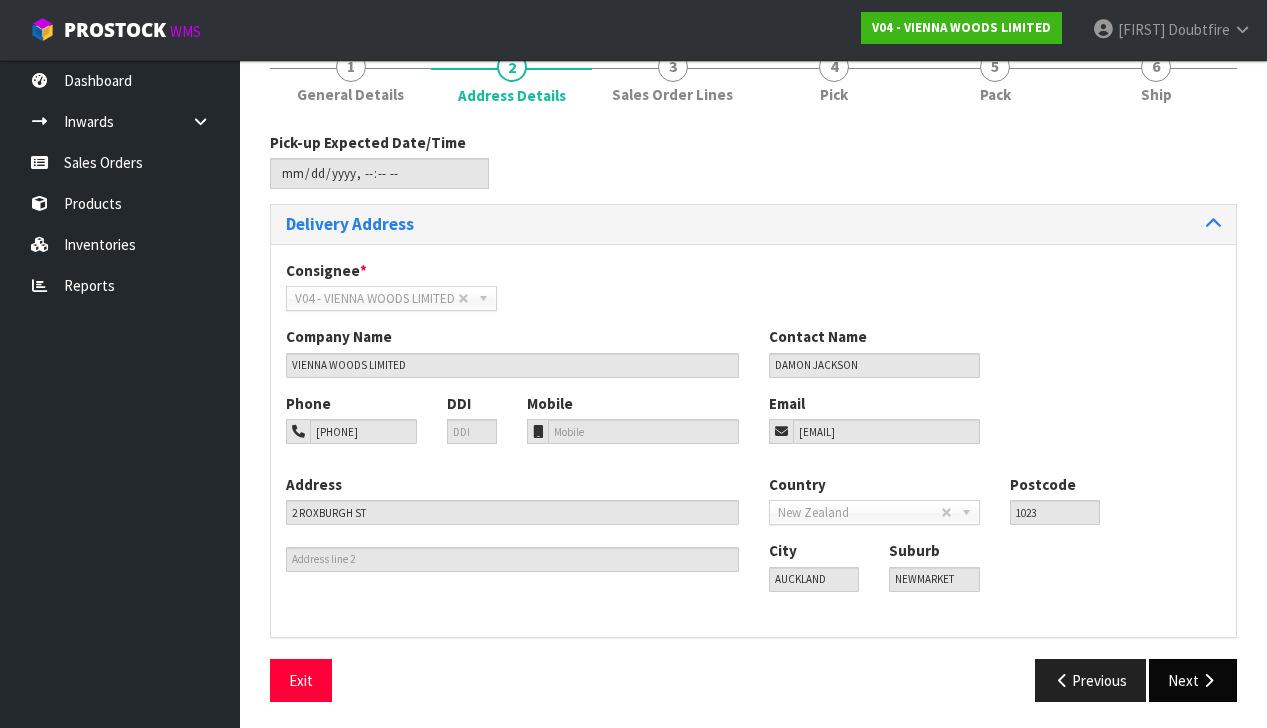 scroll, scrollTop: 181, scrollLeft: 0, axis: vertical 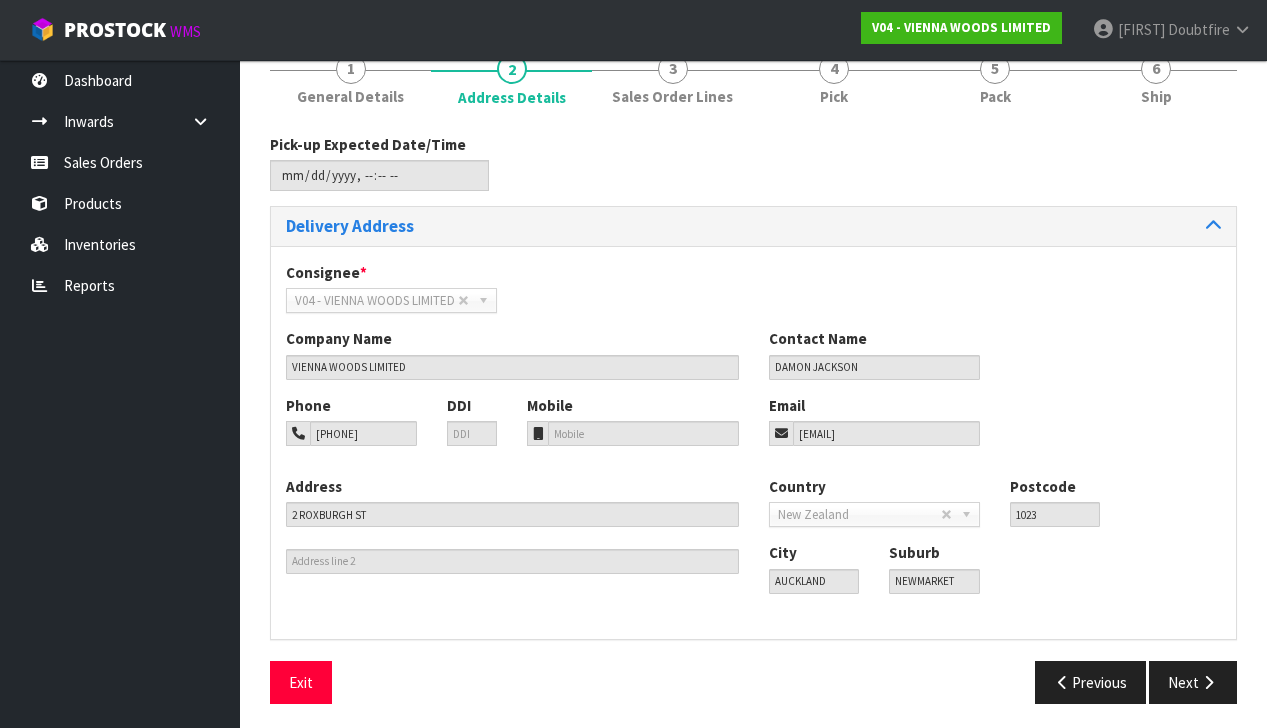 click at bounding box center [1208, 682] 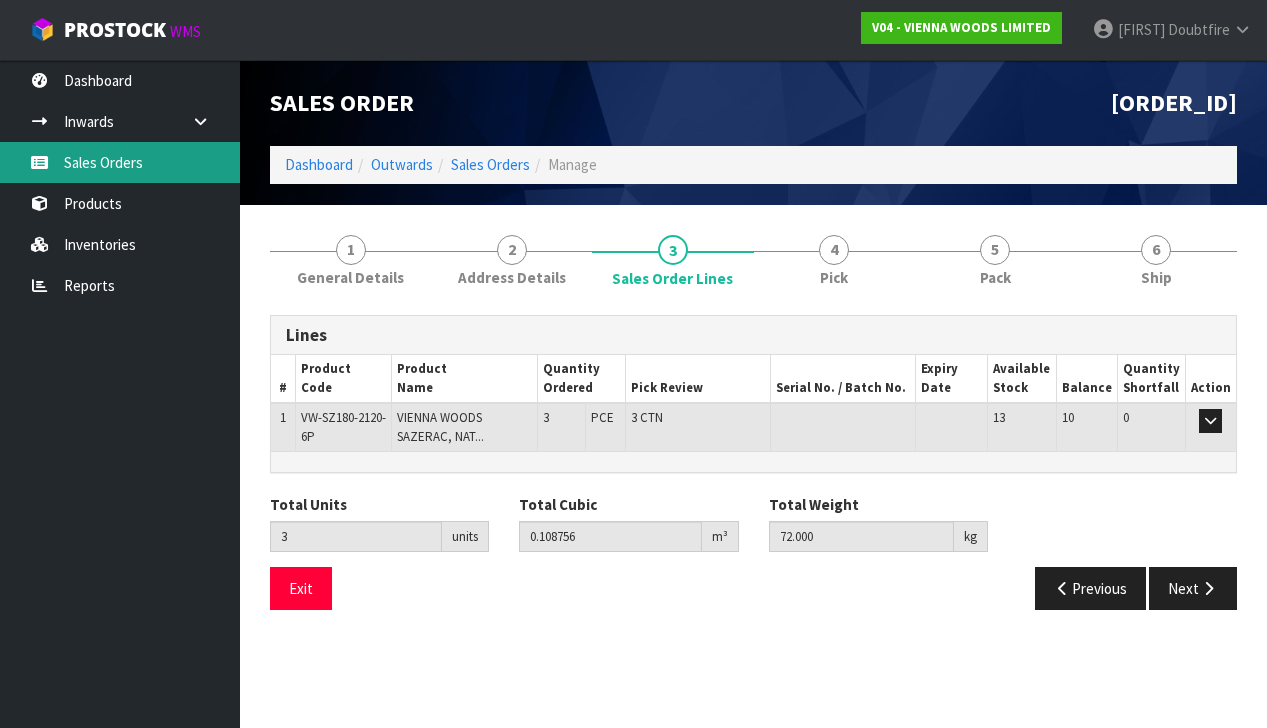 click on "Sales Orders" at bounding box center (120, 162) 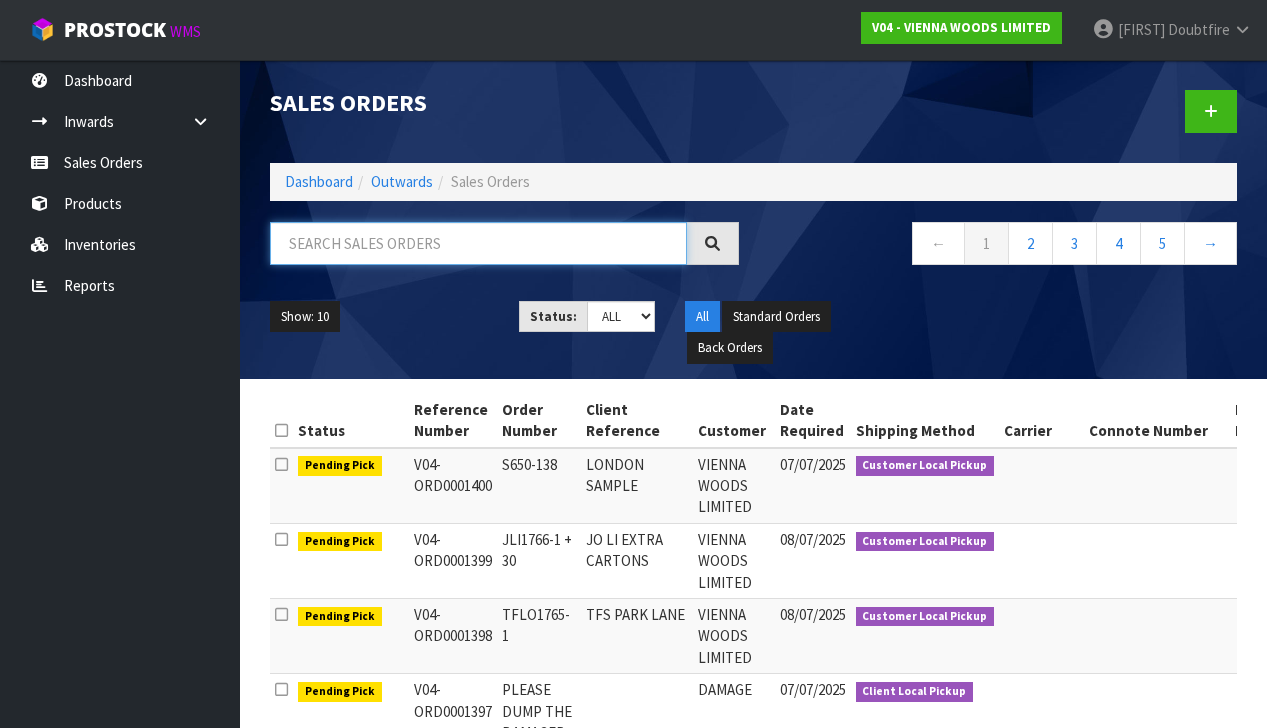 click at bounding box center [478, 243] 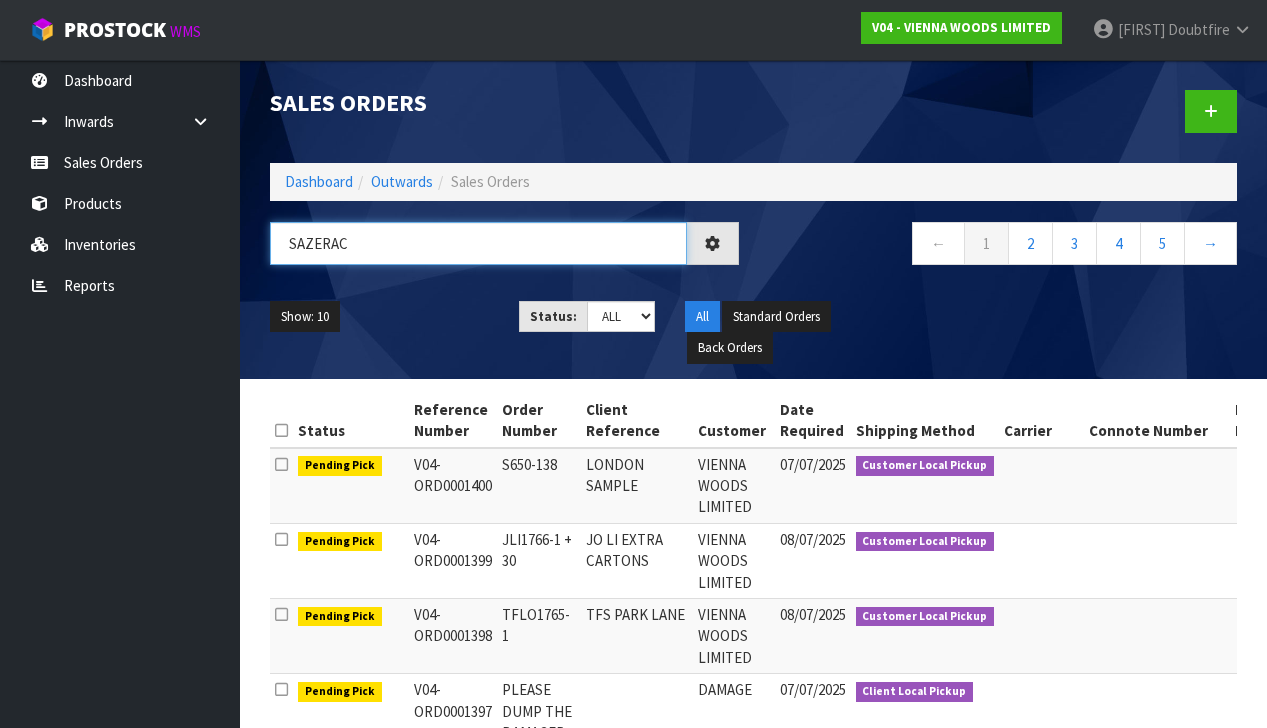 type on "sazerac" 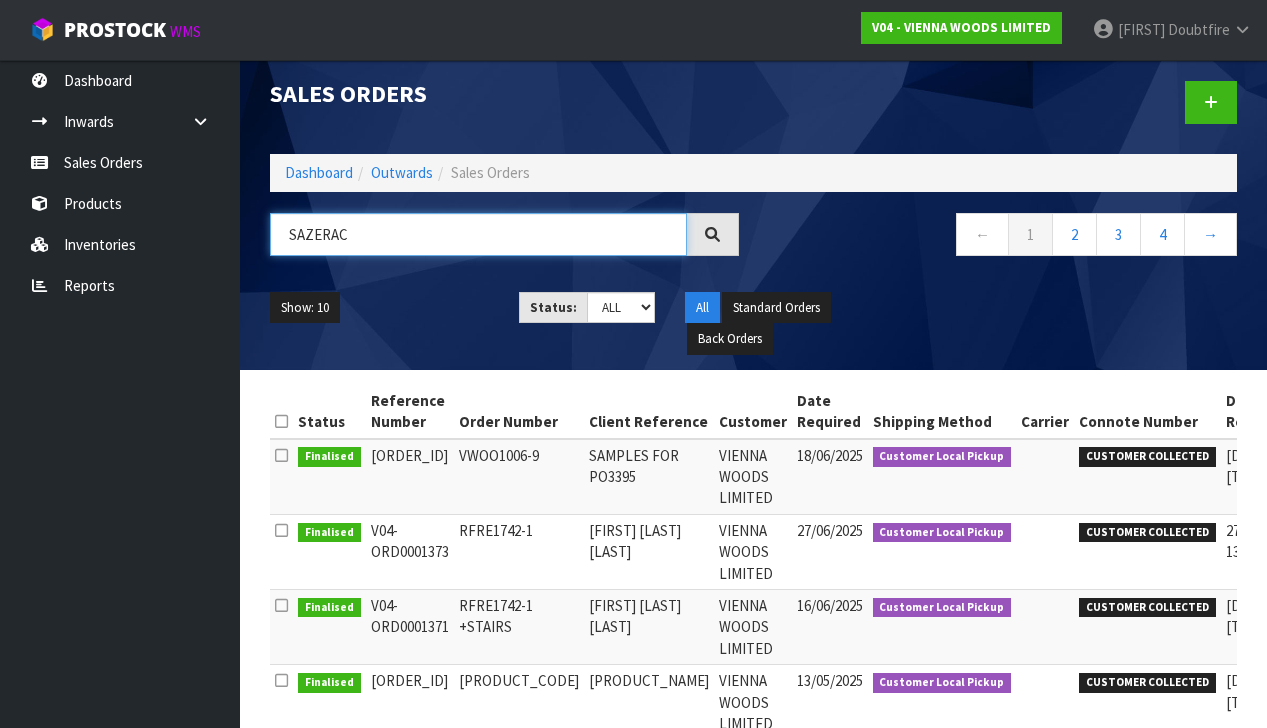 scroll, scrollTop: 9, scrollLeft: 0, axis: vertical 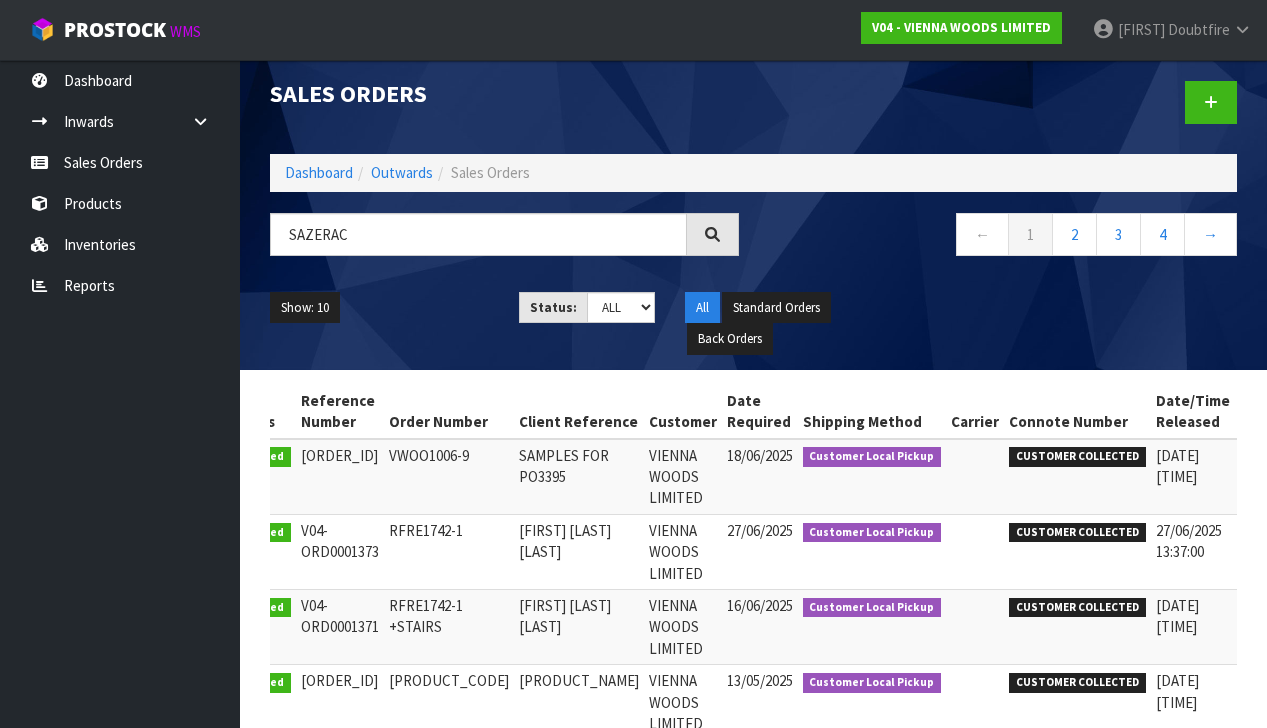 click at bounding box center [1345, 460] 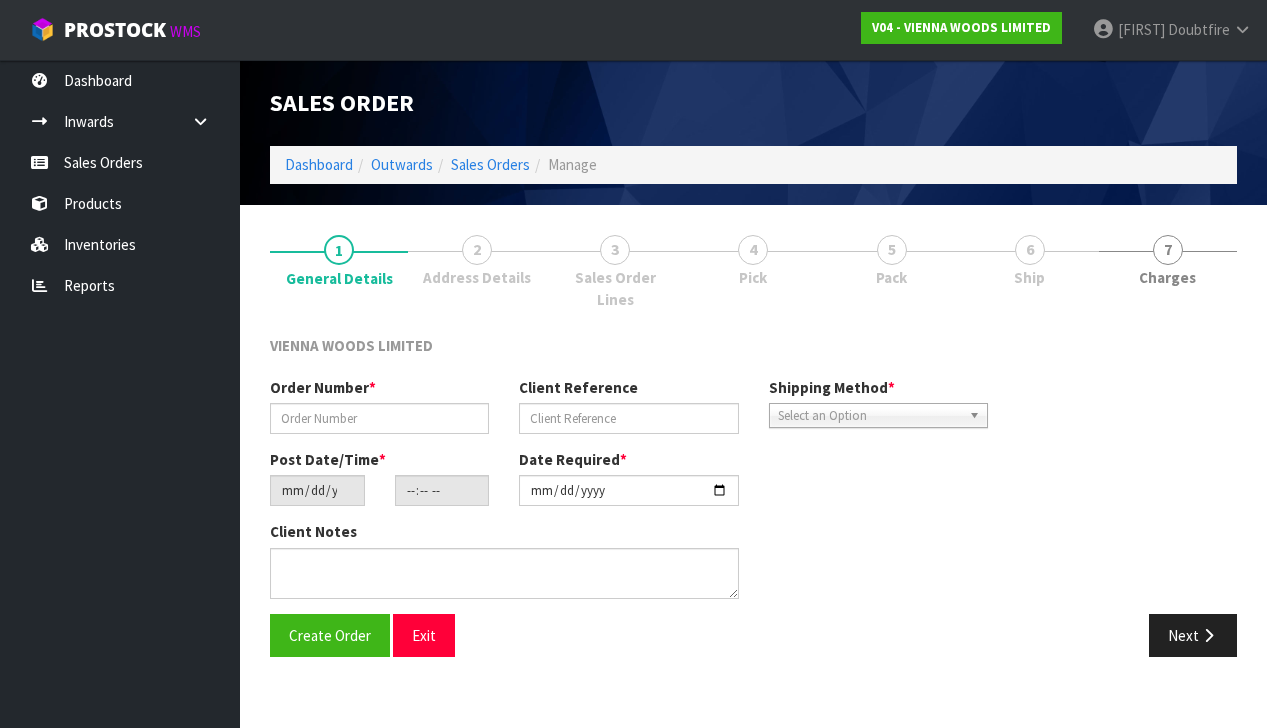 scroll, scrollTop: 0, scrollLeft: 0, axis: both 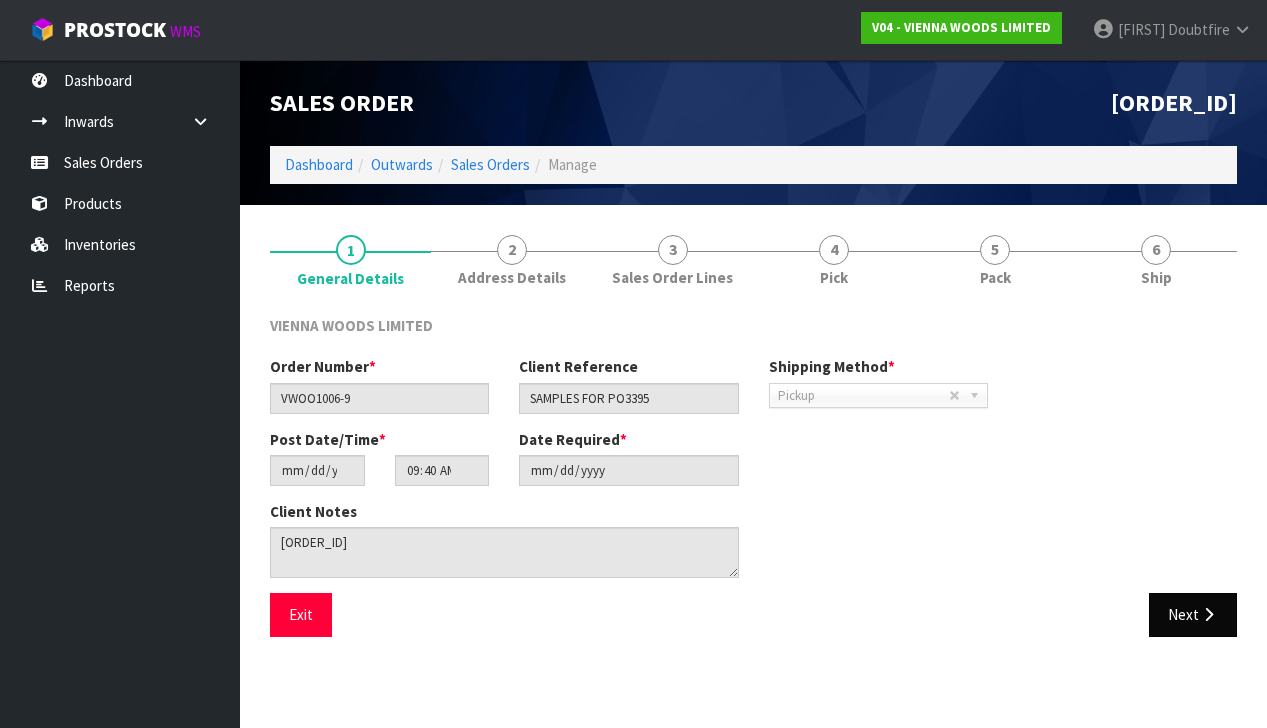 click on "Next" at bounding box center (1193, 614) 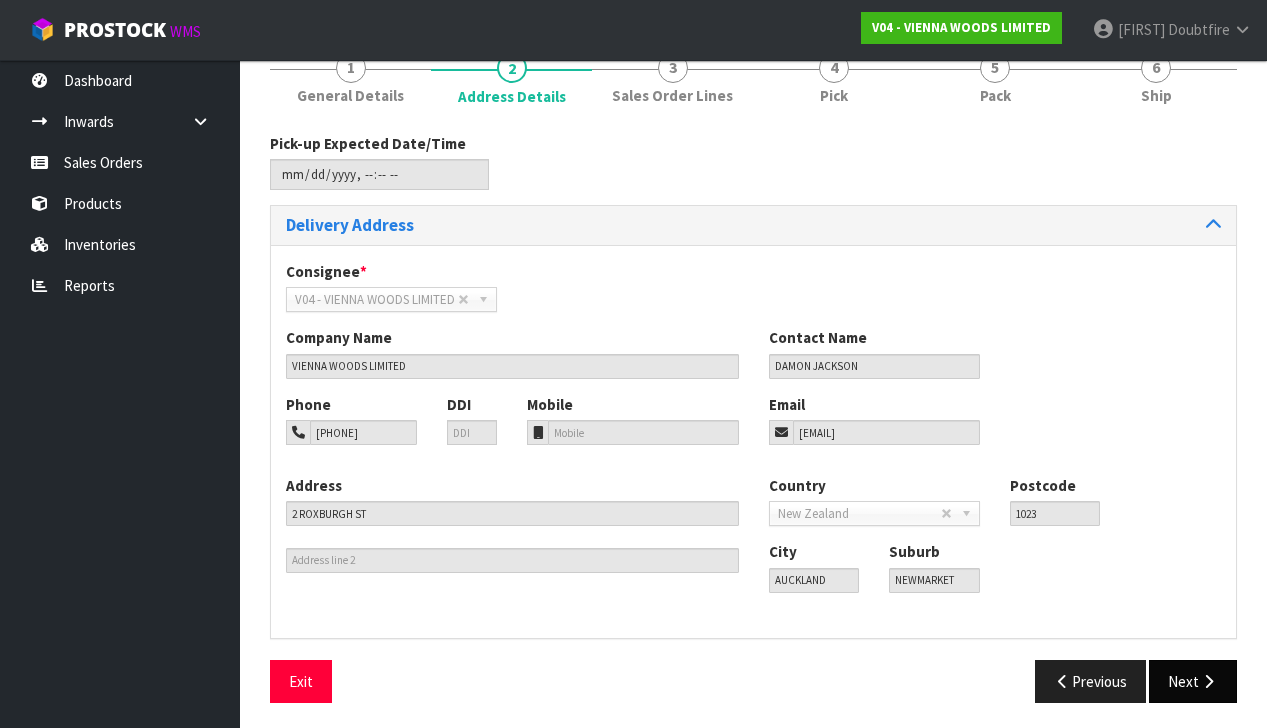 scroll, scrollTop: 181, scrollLeft: 0, axis: vertical 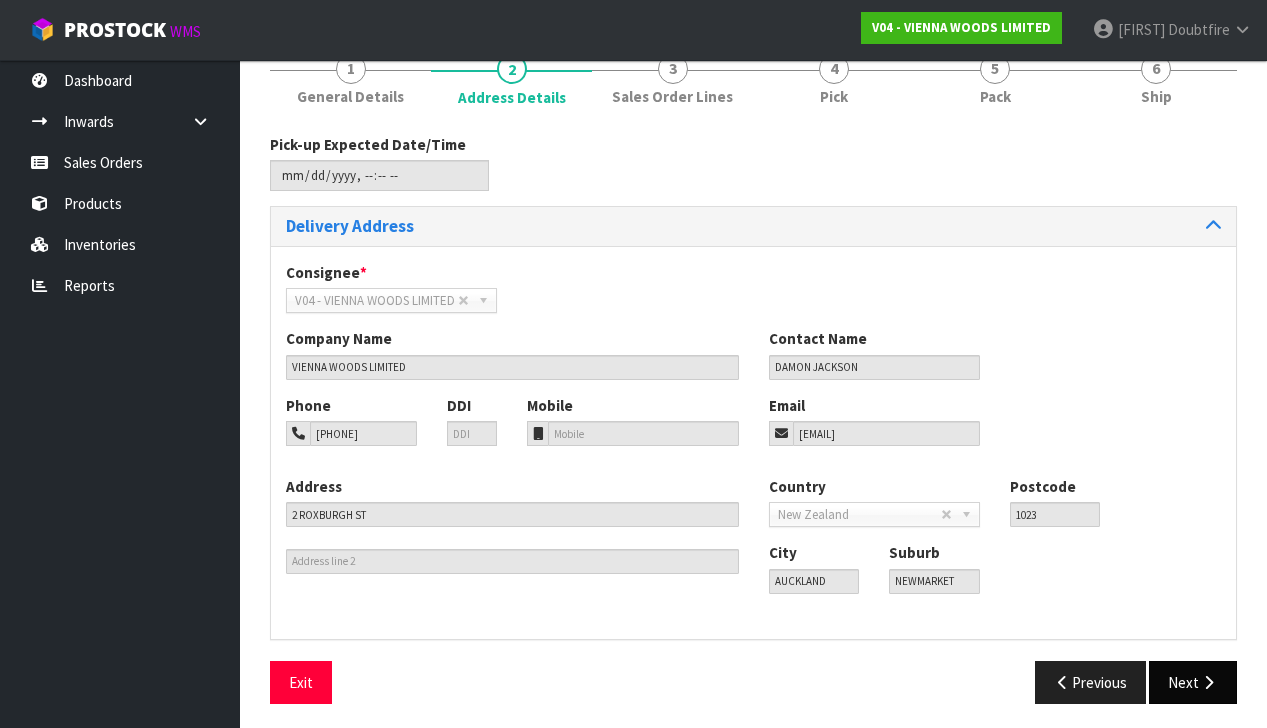 click on "Next" at bounding box center (1193, 682) 